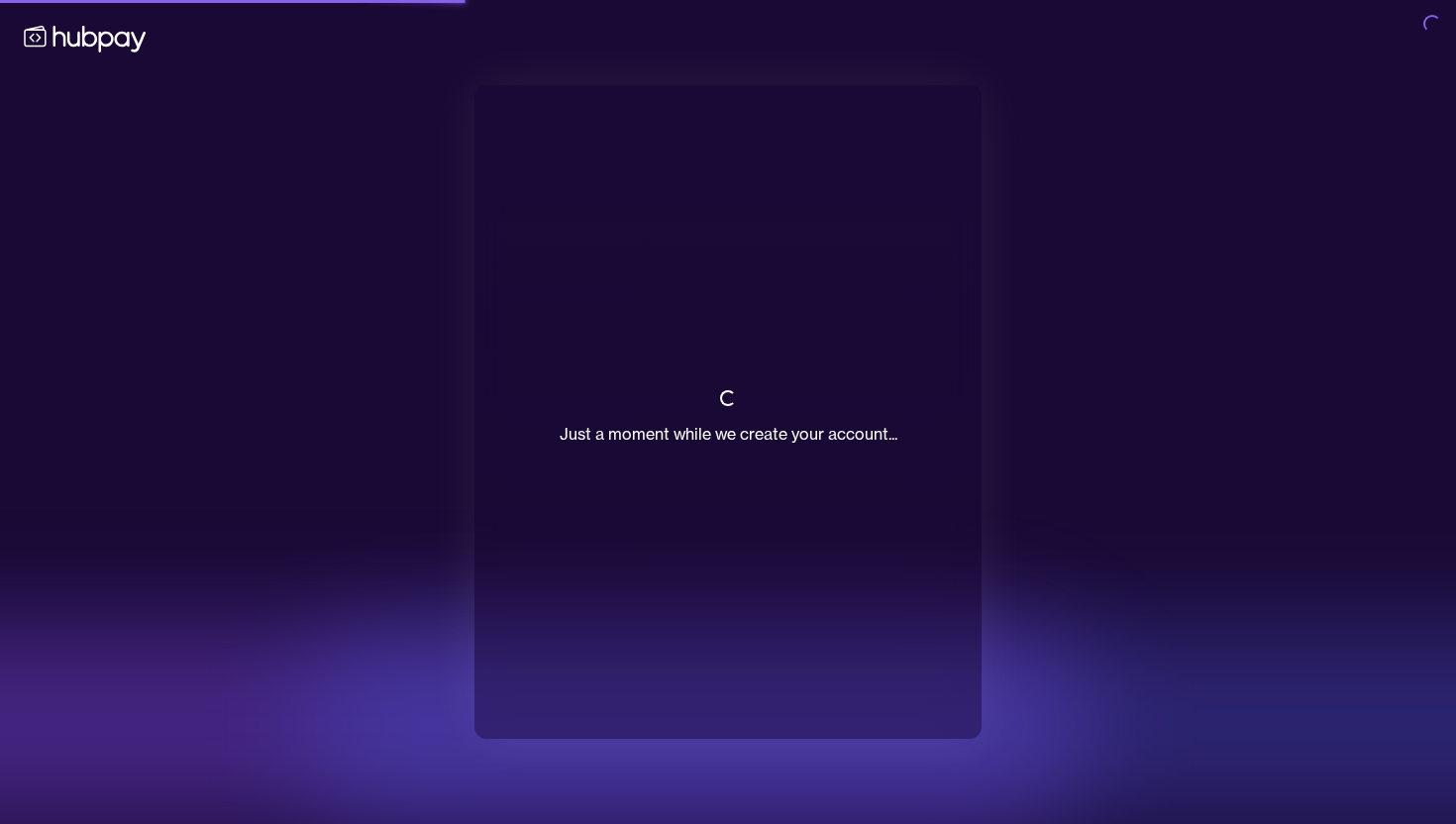 scroll, scrollTop: 0, scrollLeft: 0, axis: both 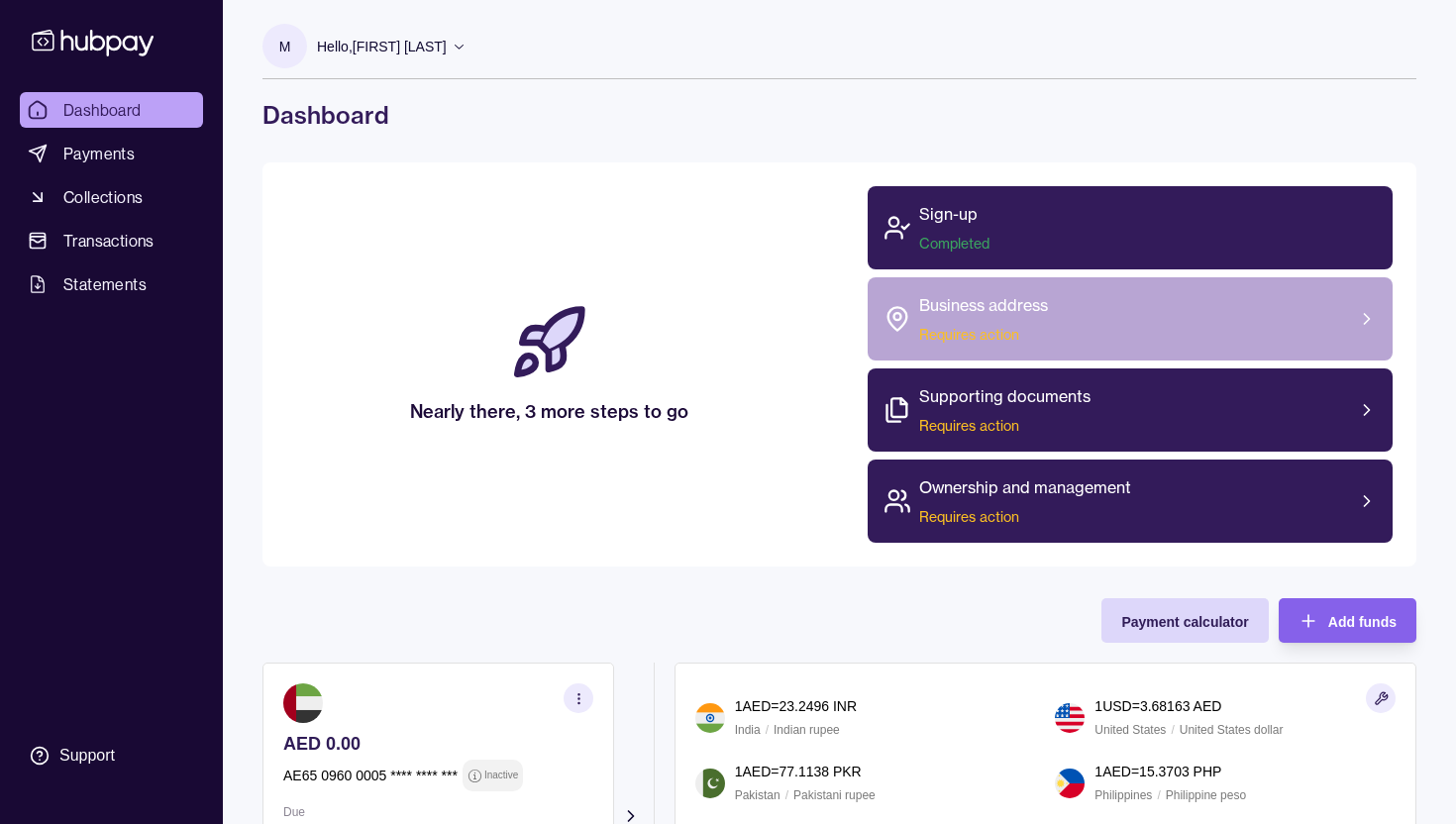 click on "Business address Requires action" at bounding box center [1130, 319] 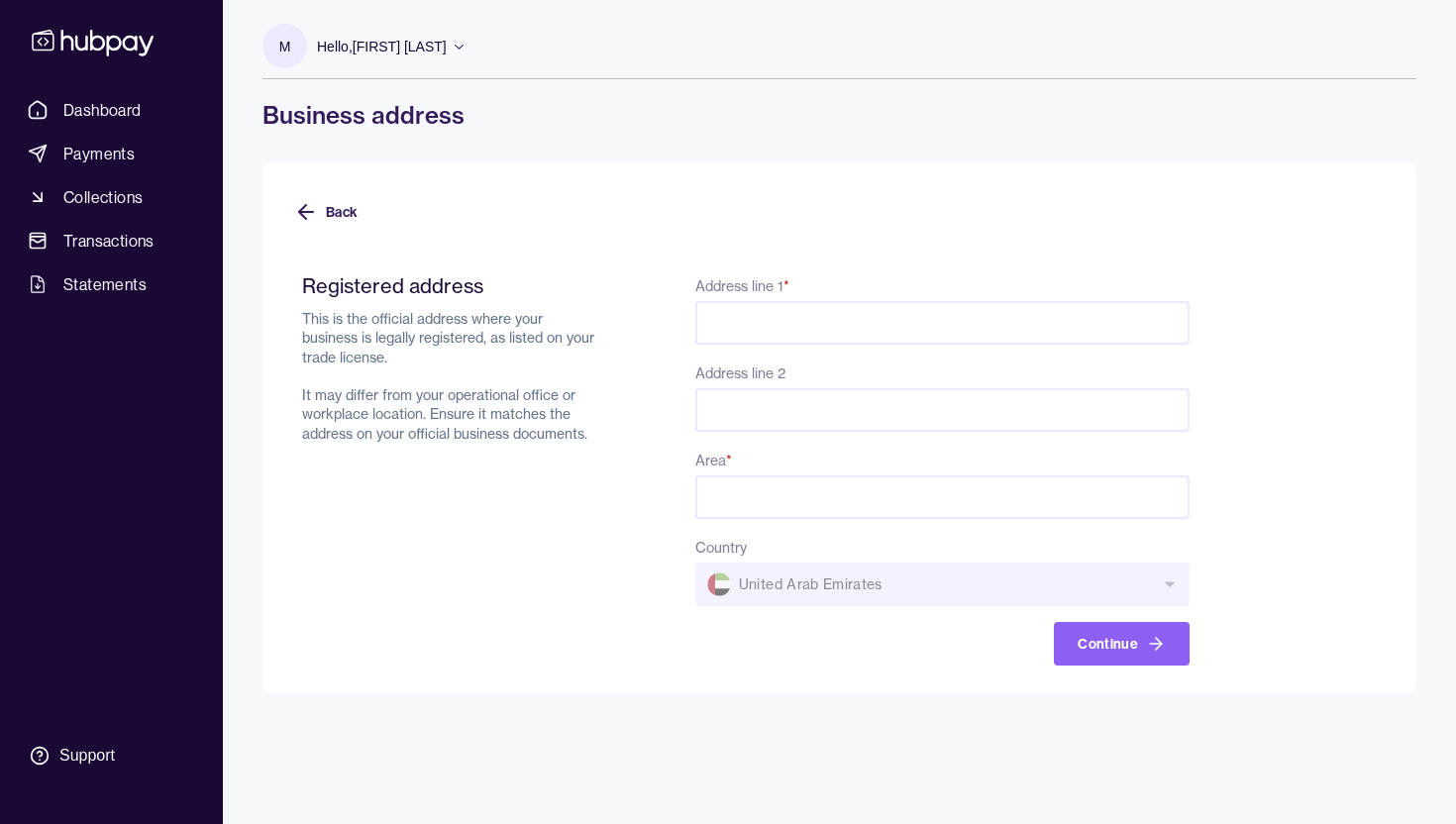 click on "Address line 1 *" at bounding box center (942, 323) 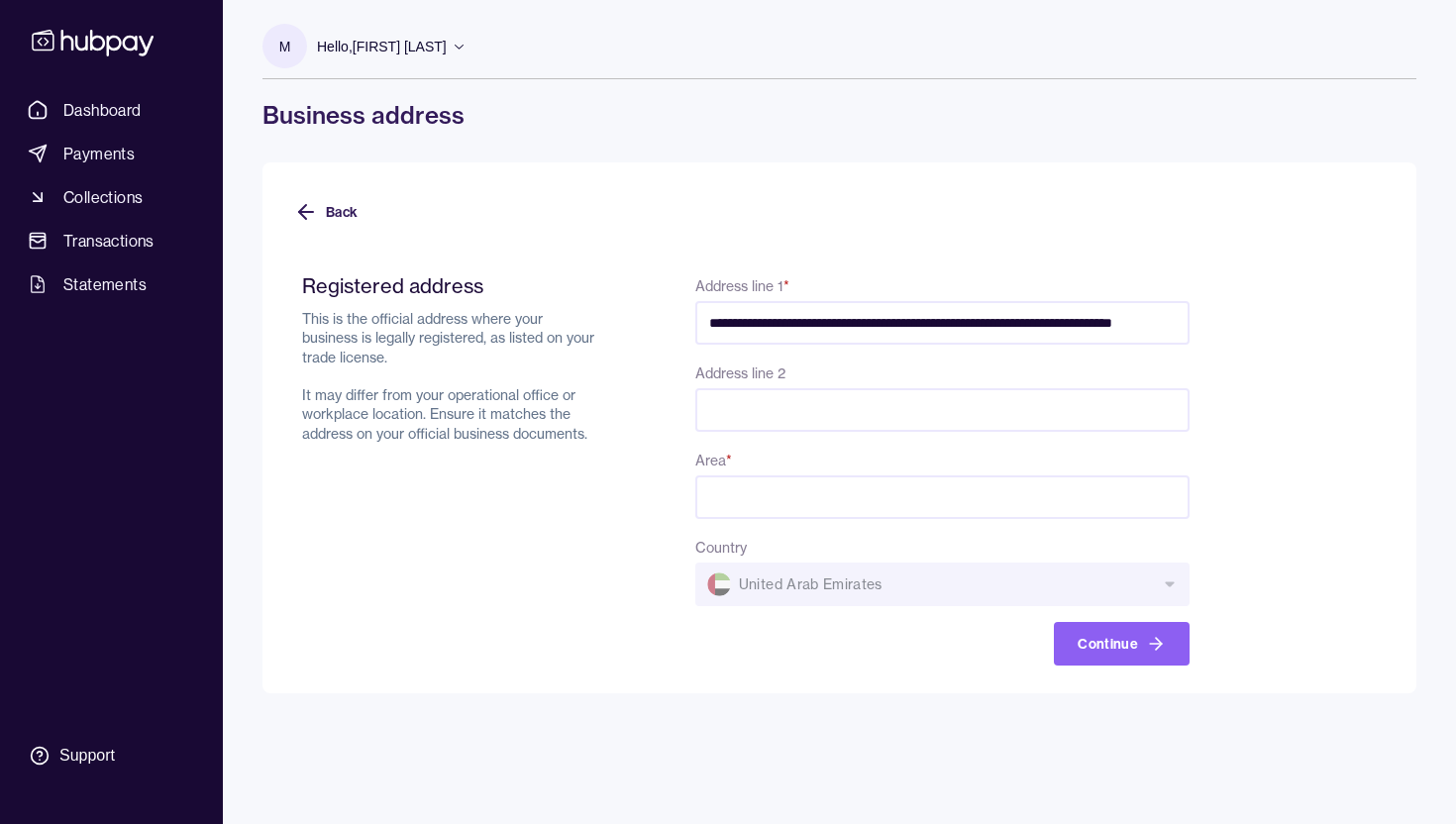 scroll, scrollTop: 0, scrollLeft: 42, axis: horizontal 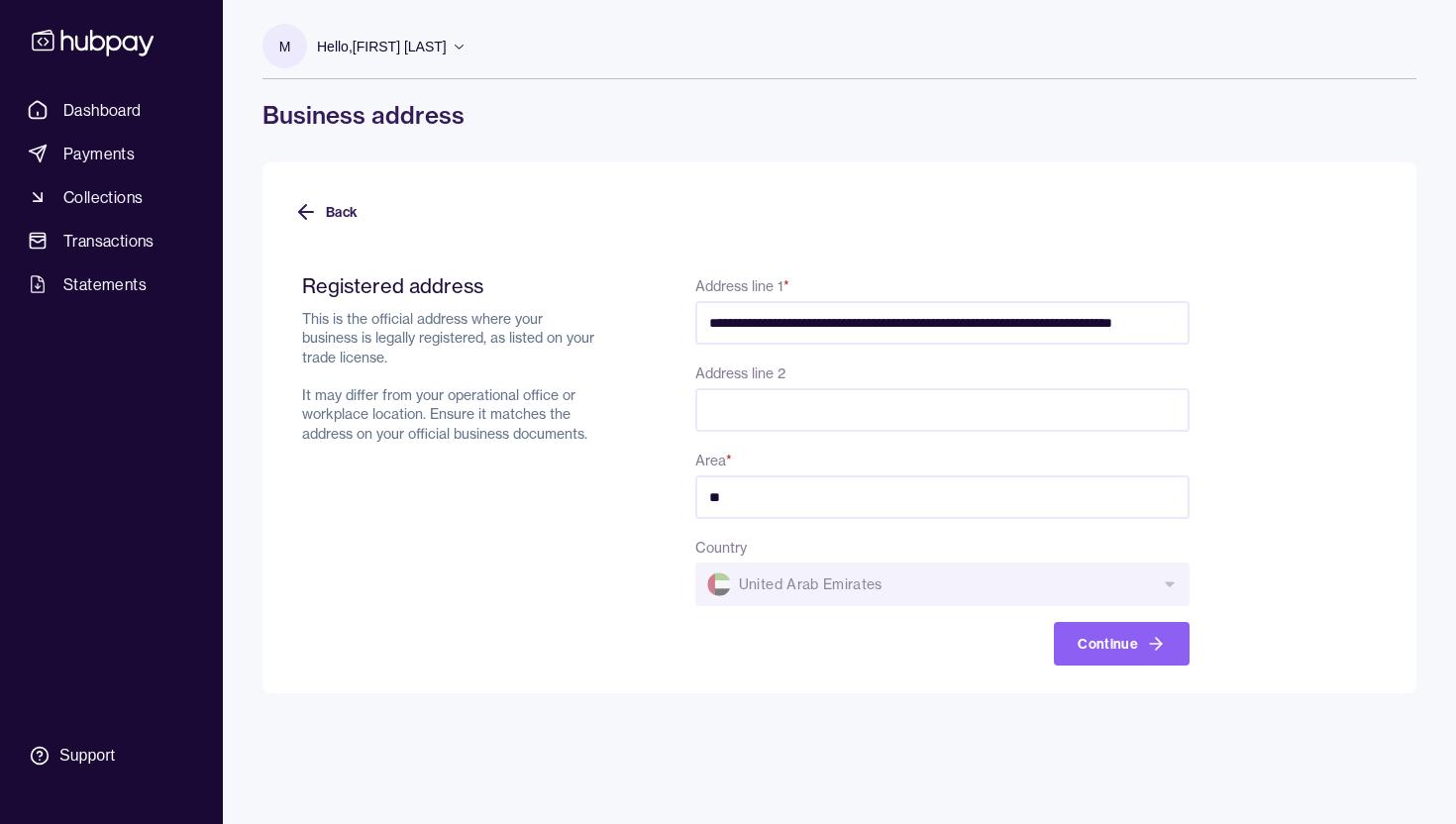 type on "*" 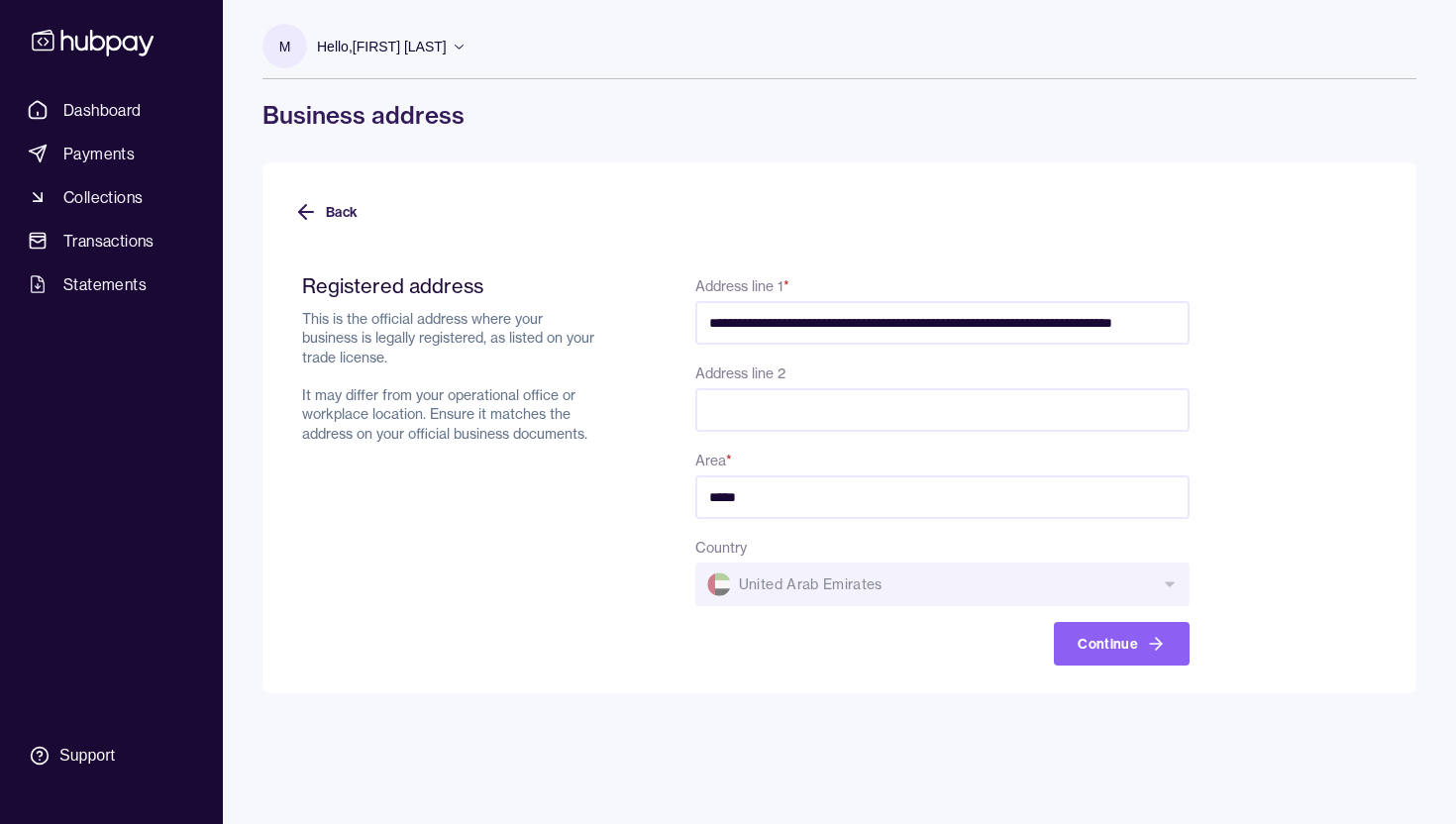 type on "*****" 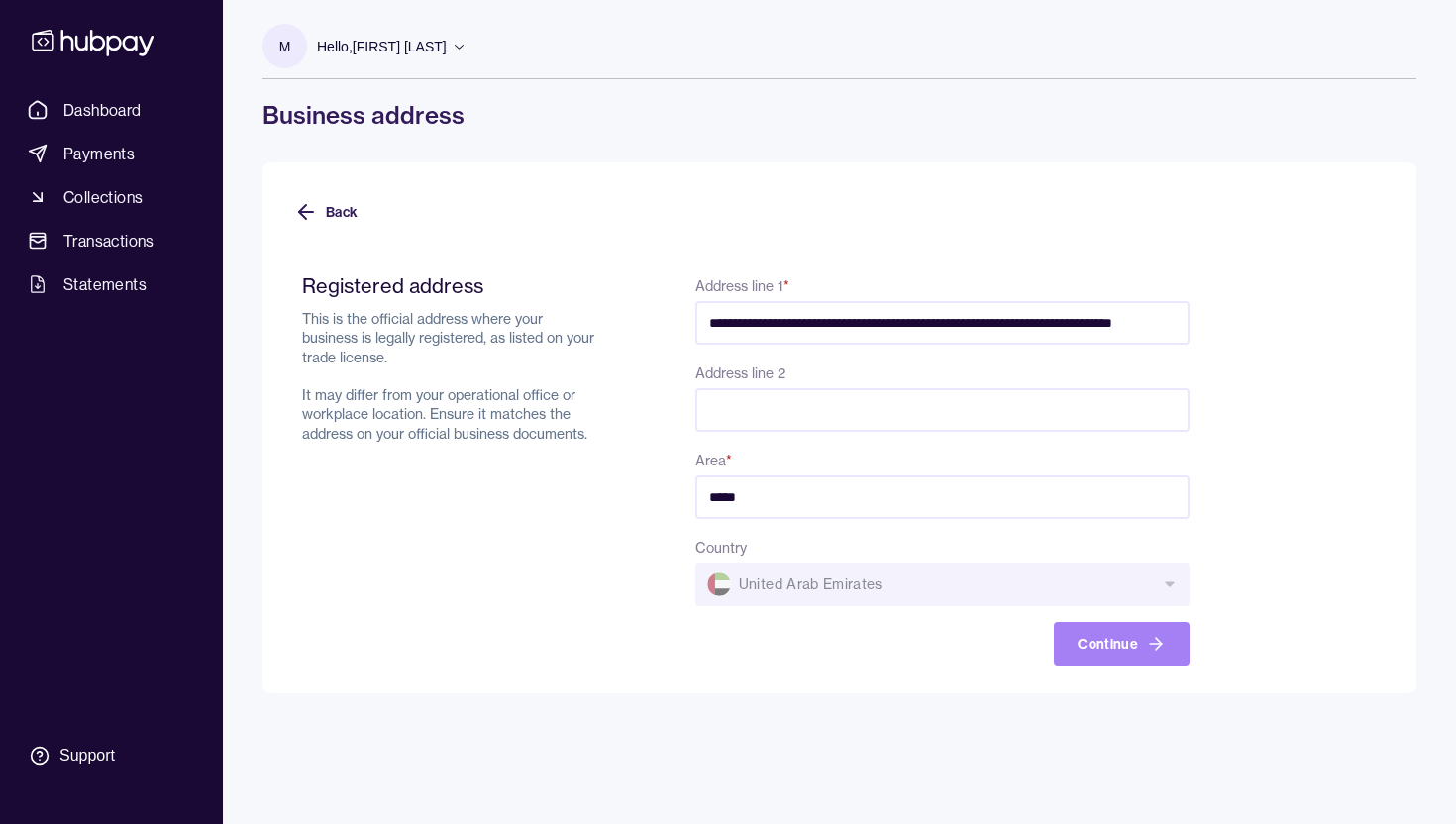 click 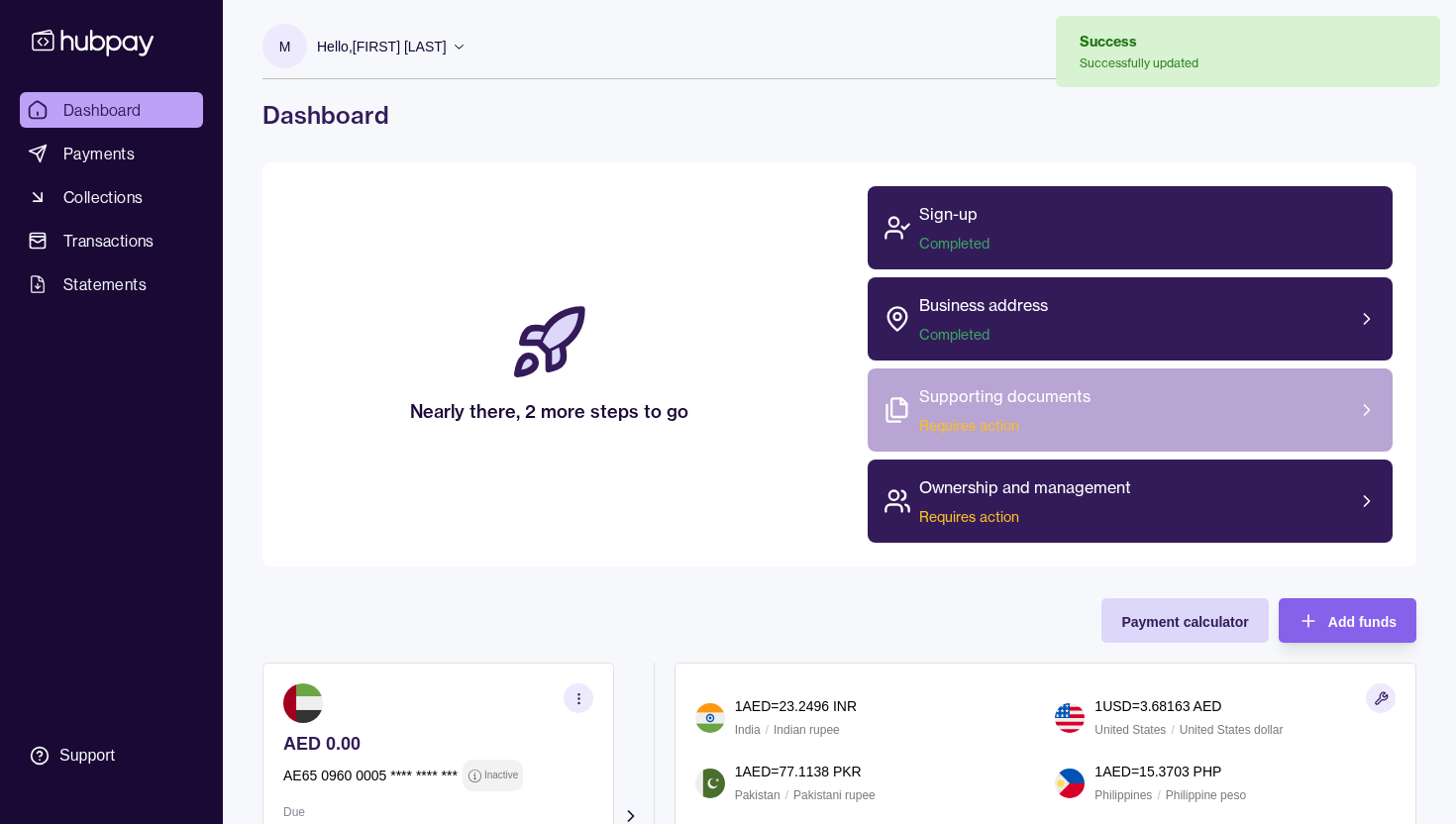 click on "Supporting documents Requires action" at bounding box center [1130, 410] 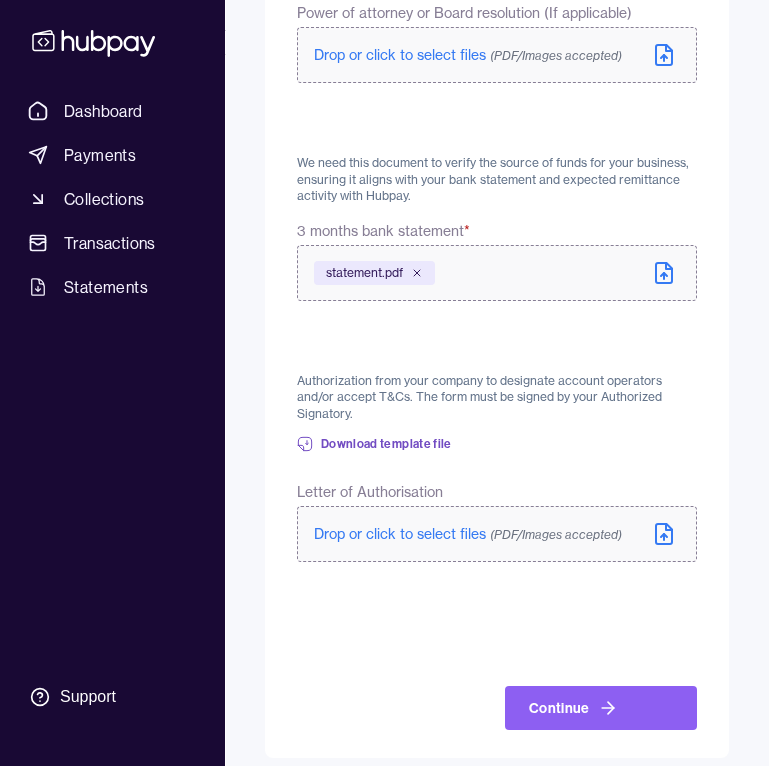 scroll, scrollTop: 1022, scrollLeft: 0, axis: vertical 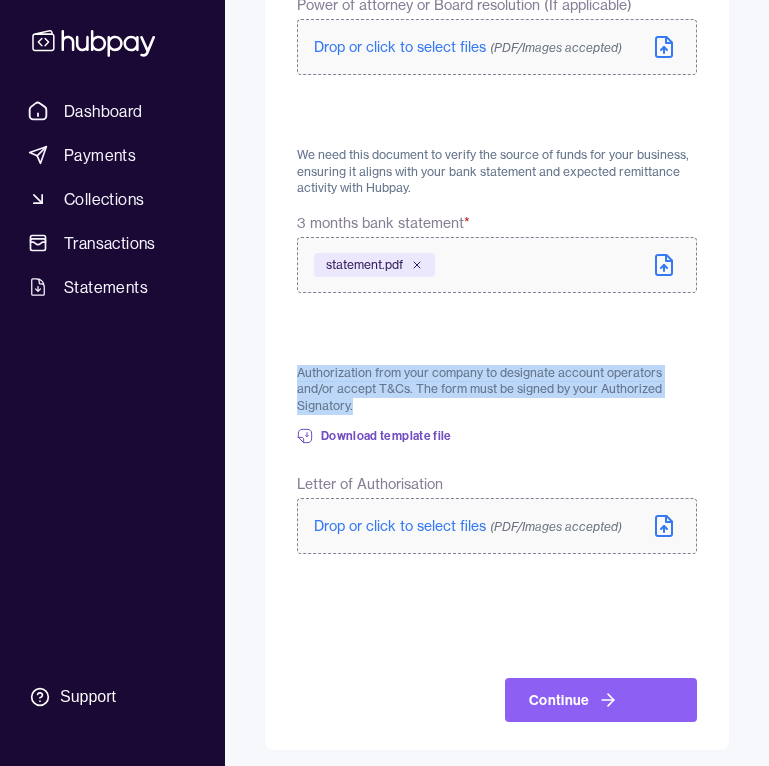 drag, startPoint x: 294, startPoint y: 380, endPoint x: 367, endPoint y: 410, distance: 78.92401 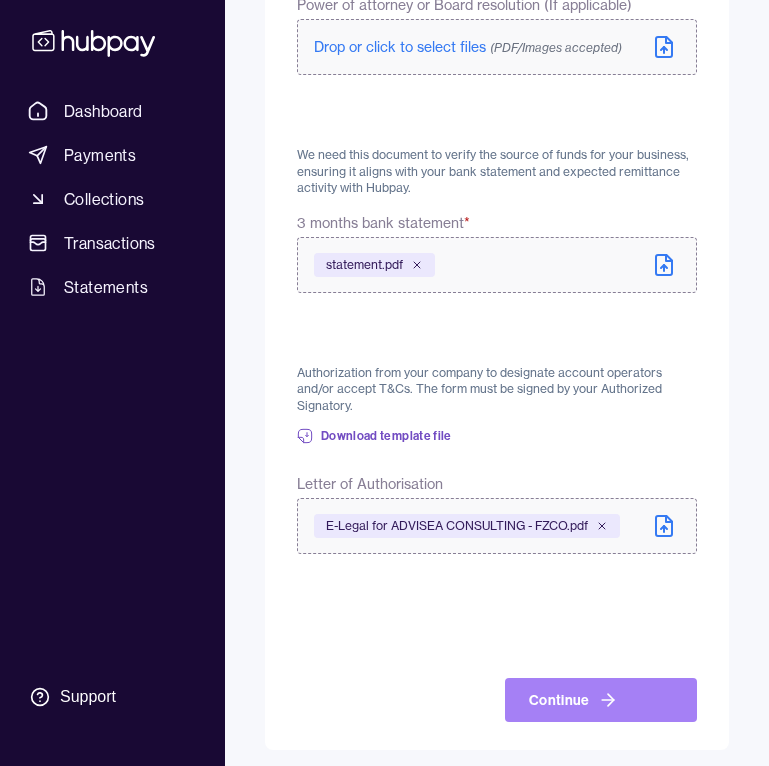 click 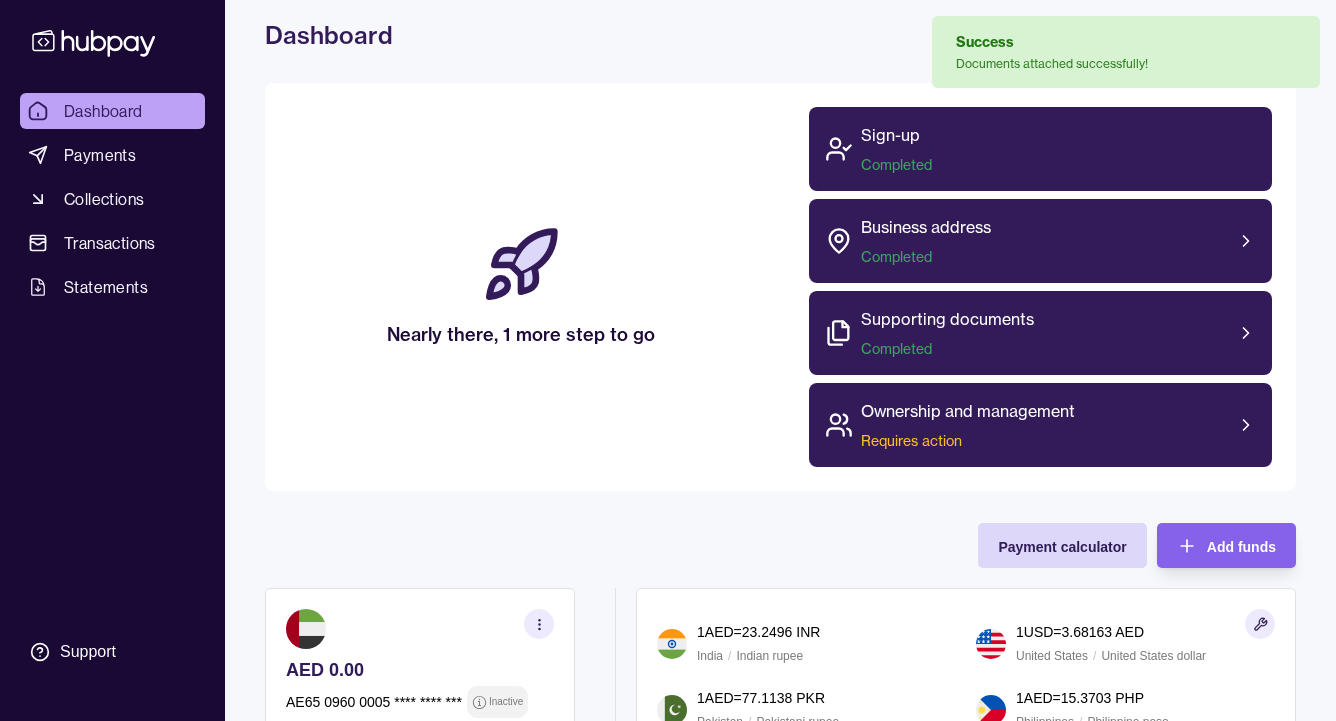 scroll, scrollTop: 84, scrollLeft: 0, axis: vertical 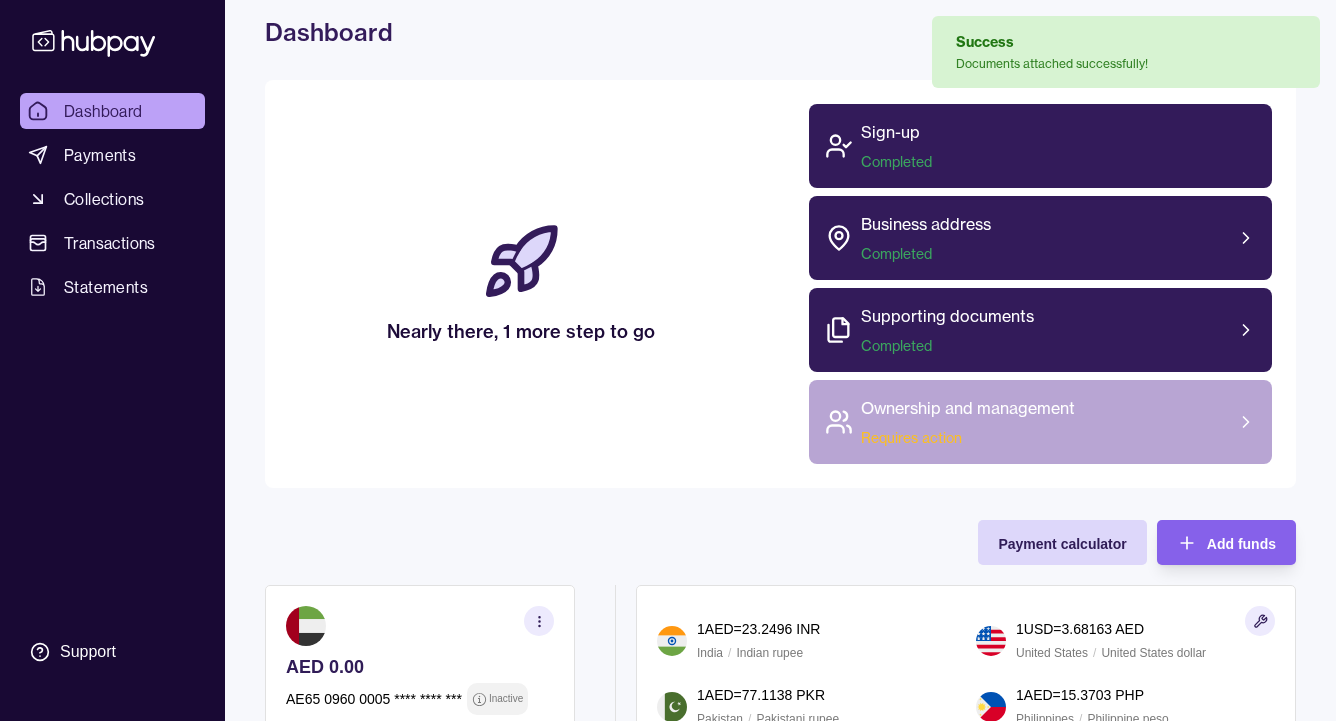 click on "Requires action" at bounding box center (968, 438) 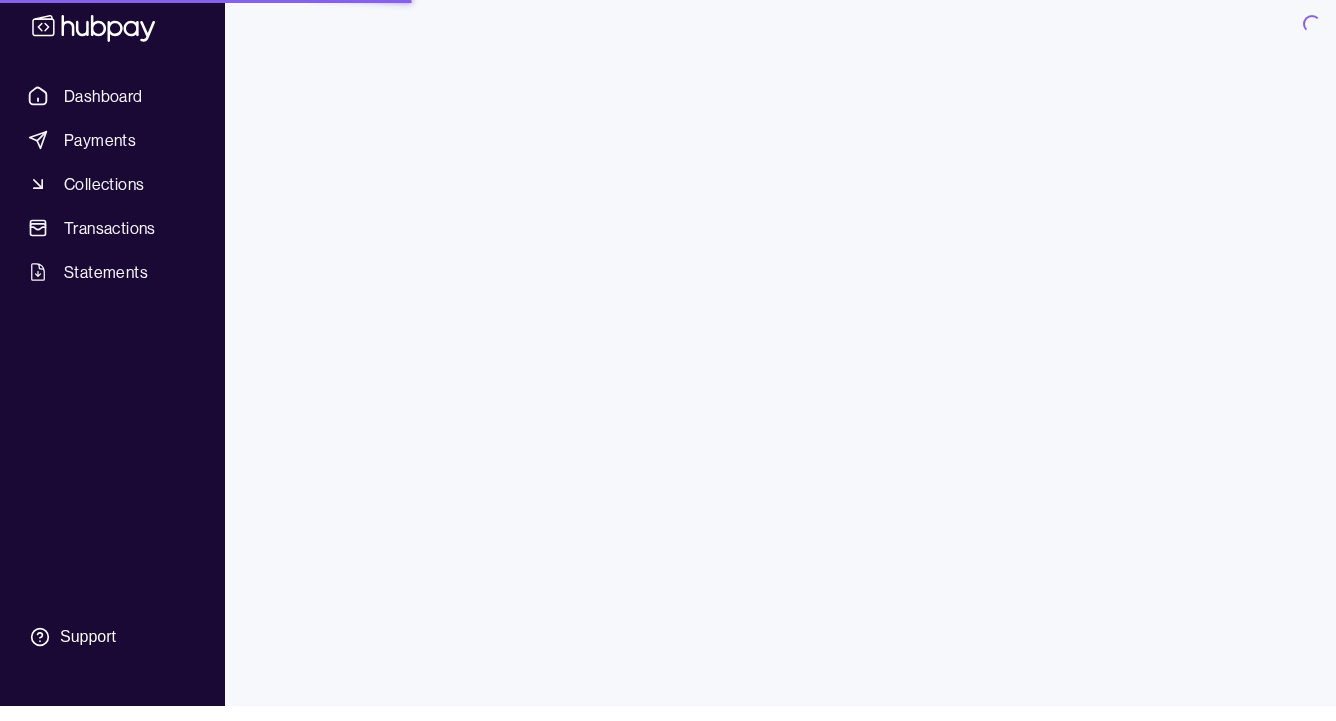 scroll, scrollTop: 0, scrollLeft: 0, axis: both 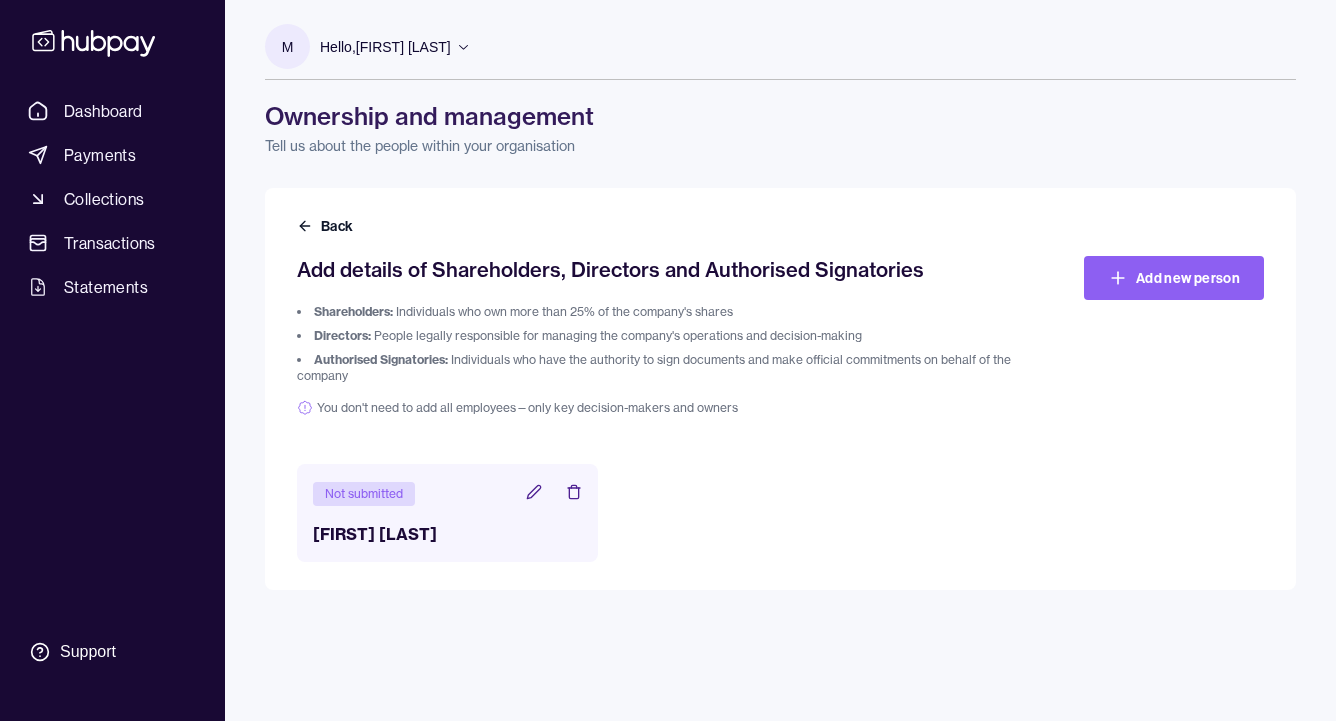 click 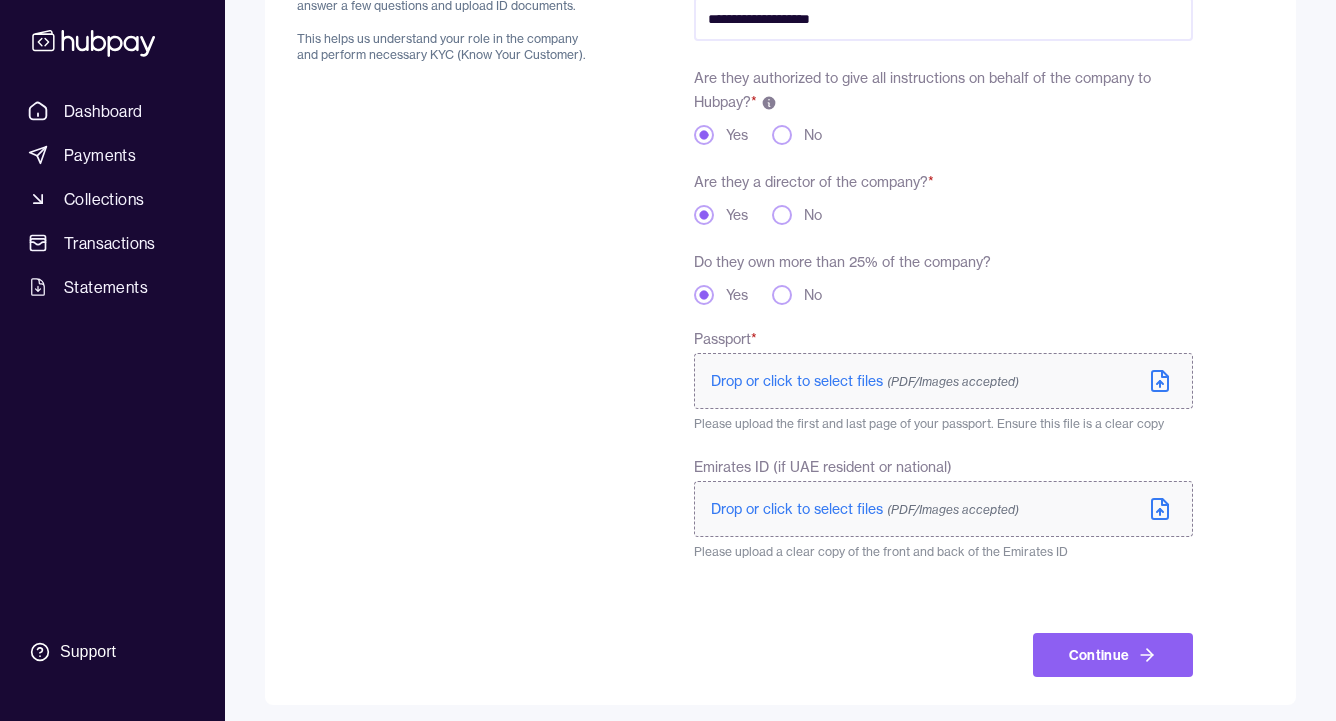 scroll, scrollTop: 294, scrollLeft: 0, axis: vertical 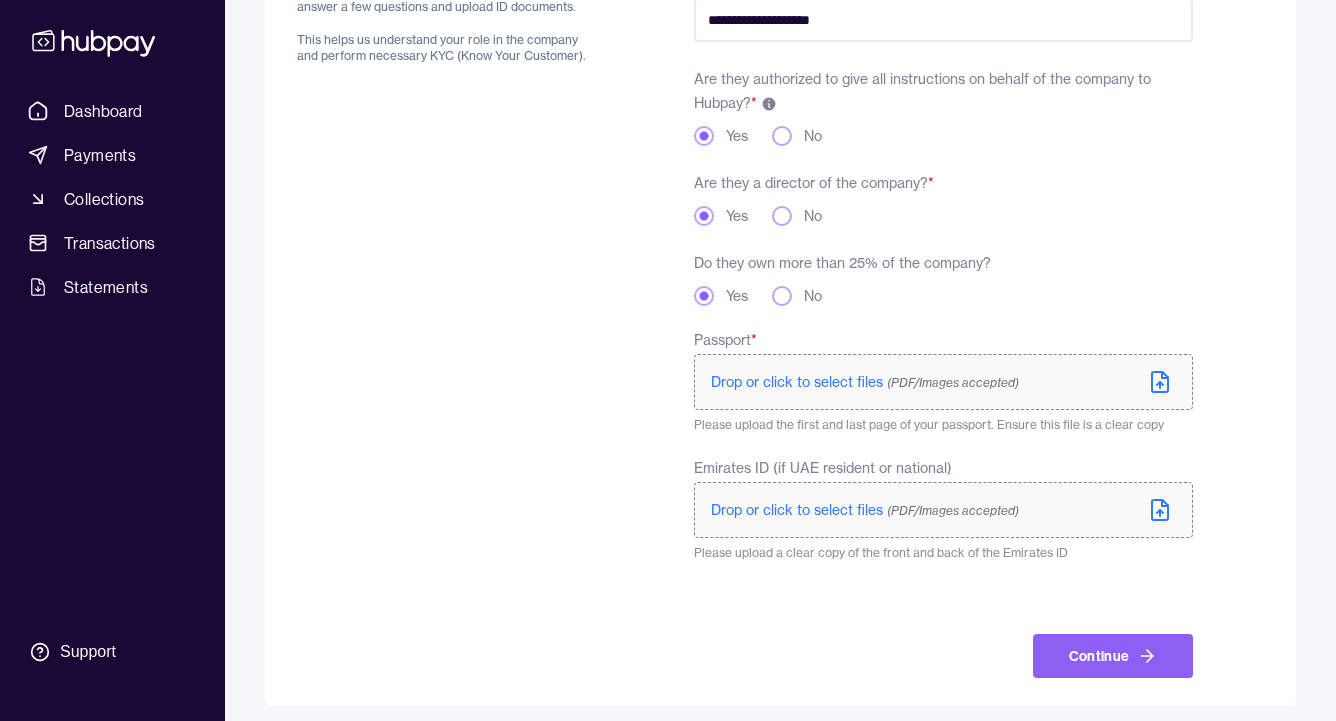 click on "Drop or click to select files   (PDF/Images accepted)" at bounding box center [865, 382] 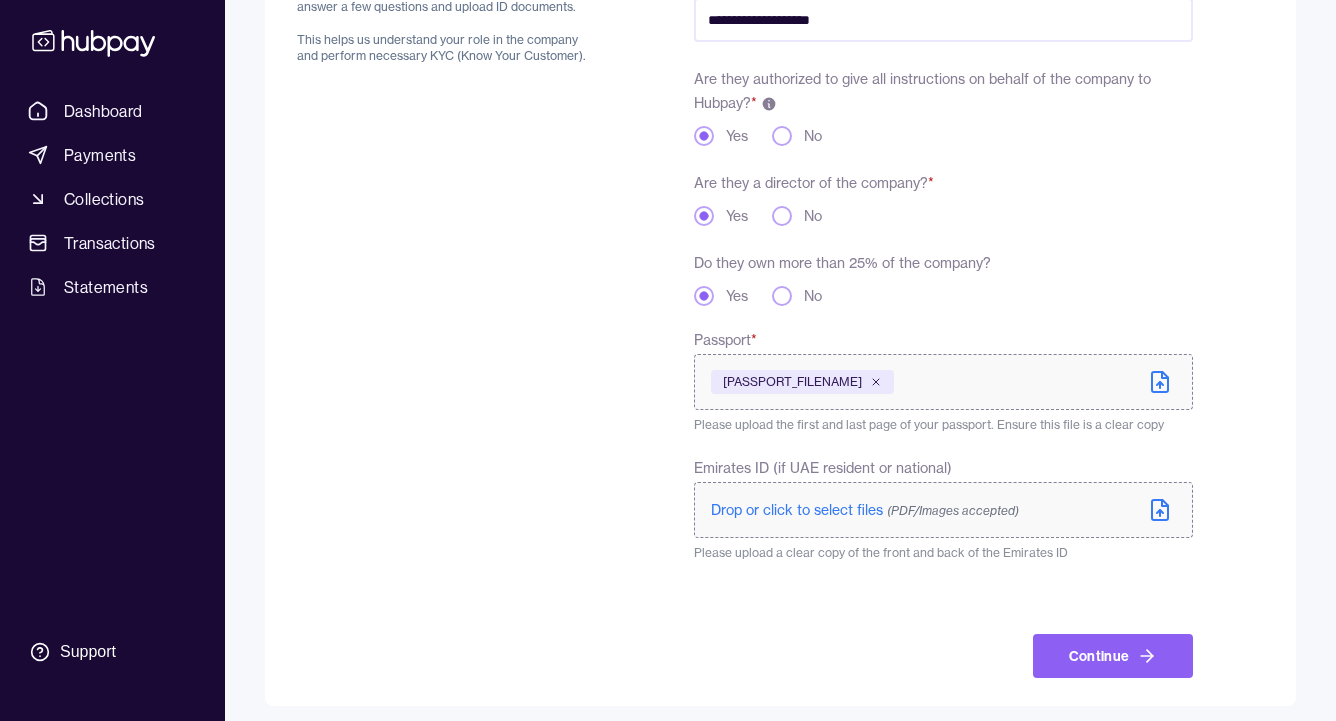 click on "Drop or click to select files   (PDF/Images accepted)" at bounding box center (865, 510) 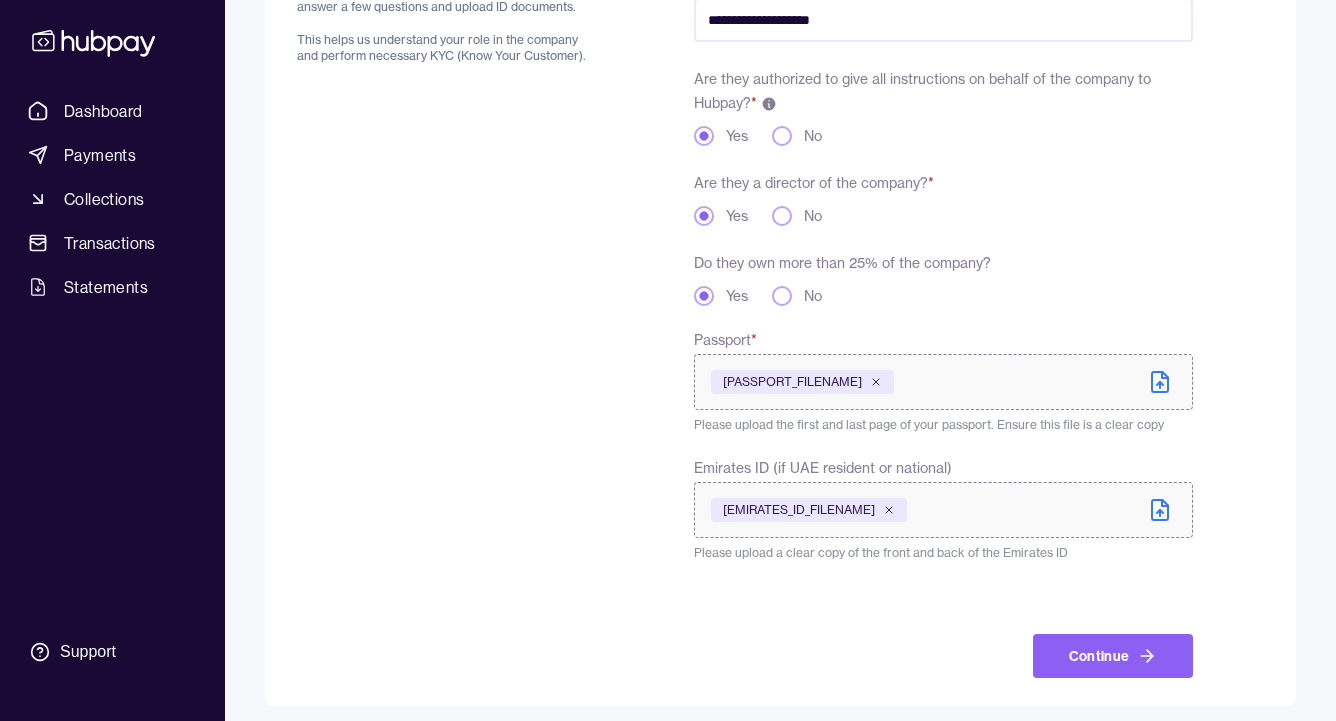 drag, startPoint x: 1098, startPoint y: 647, endPoint x: 1084, endPoint y: 557, distance: 91.08238 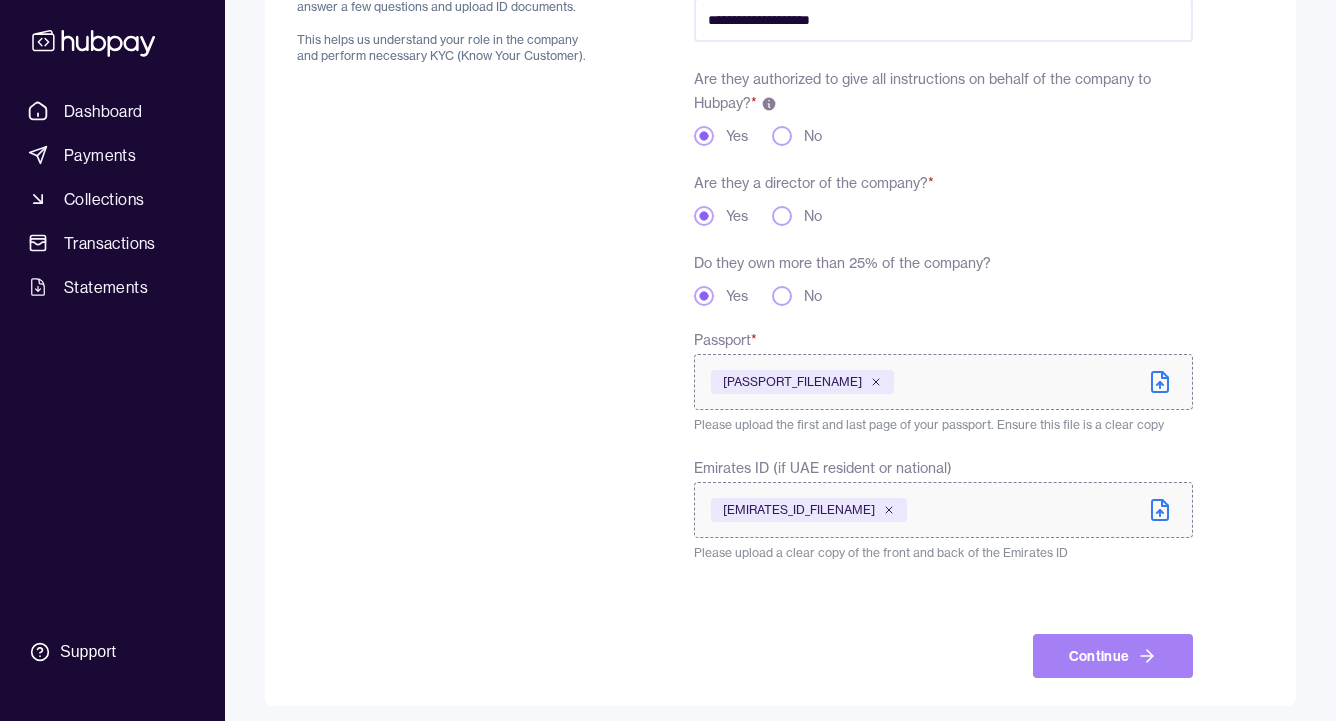 click on "Continue" at bounding box center [1113, 656] 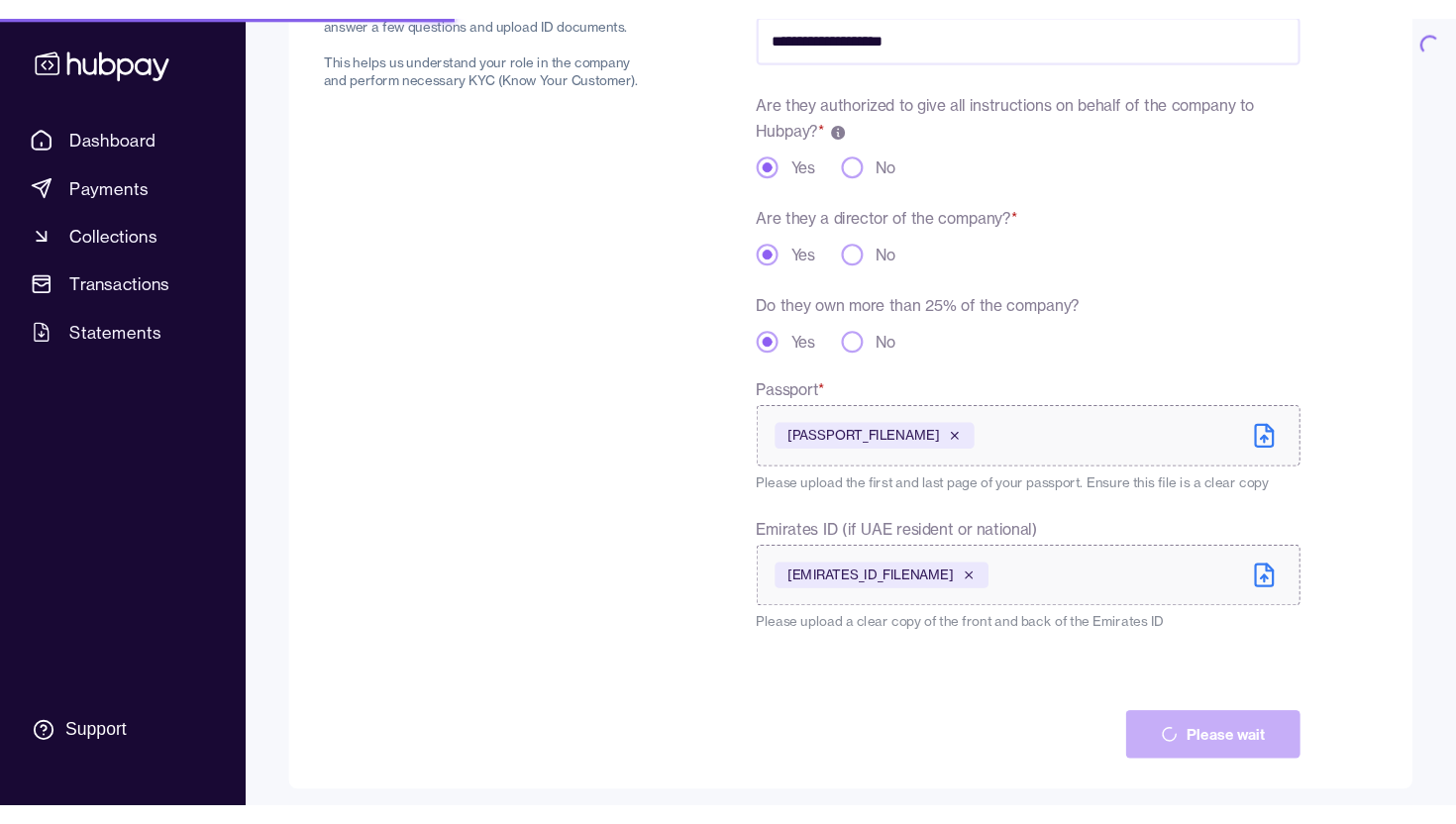 scroll, scrollTop: 0, scrollLeft: 0, axis: both 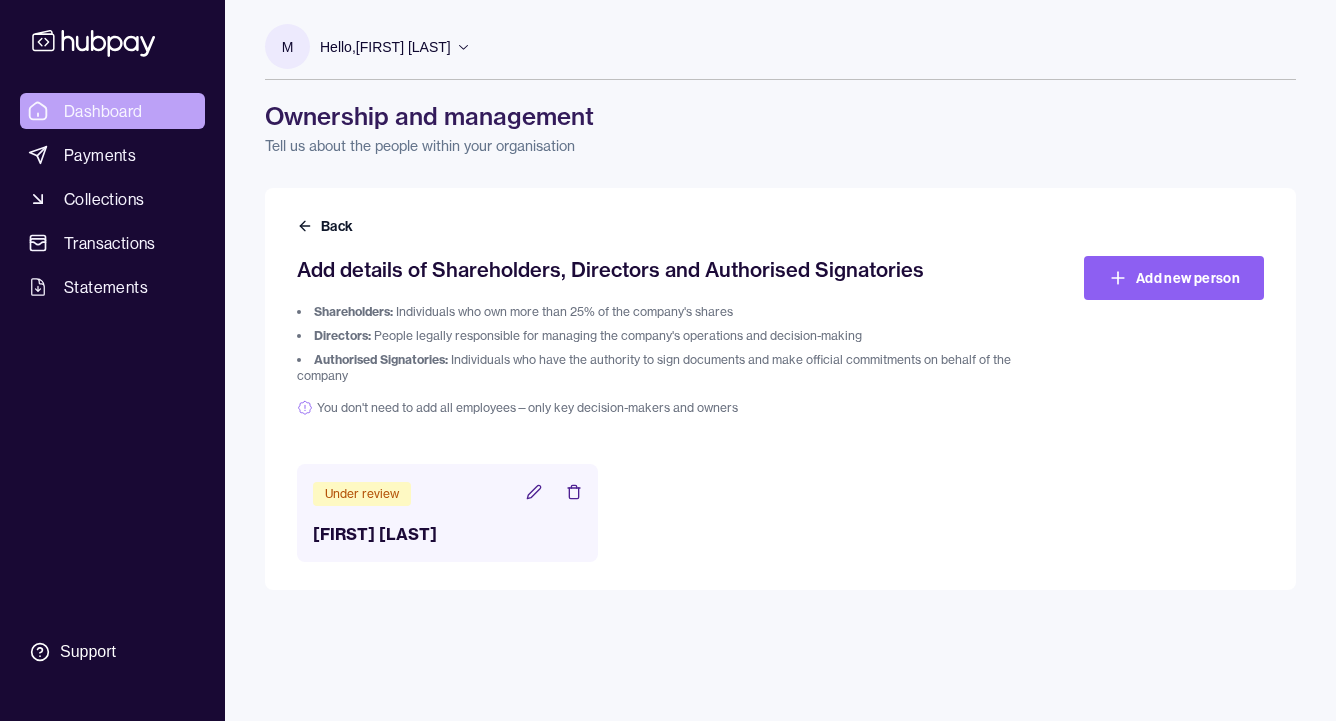 click on "Dashboard" at bounding box center (112, 111) 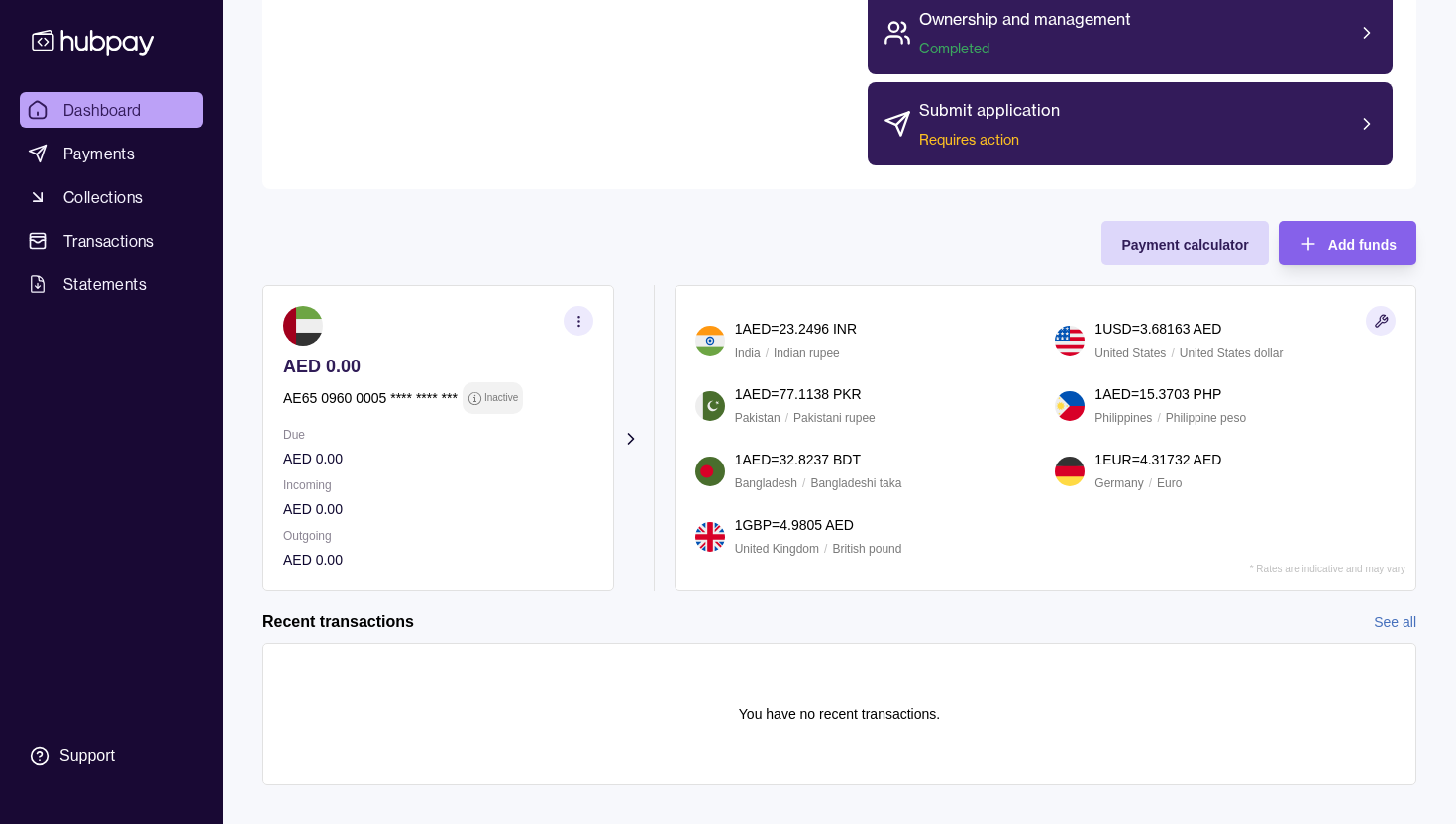 scroll, scrollTop: 493, scrollLeft: 0, axis: vertical 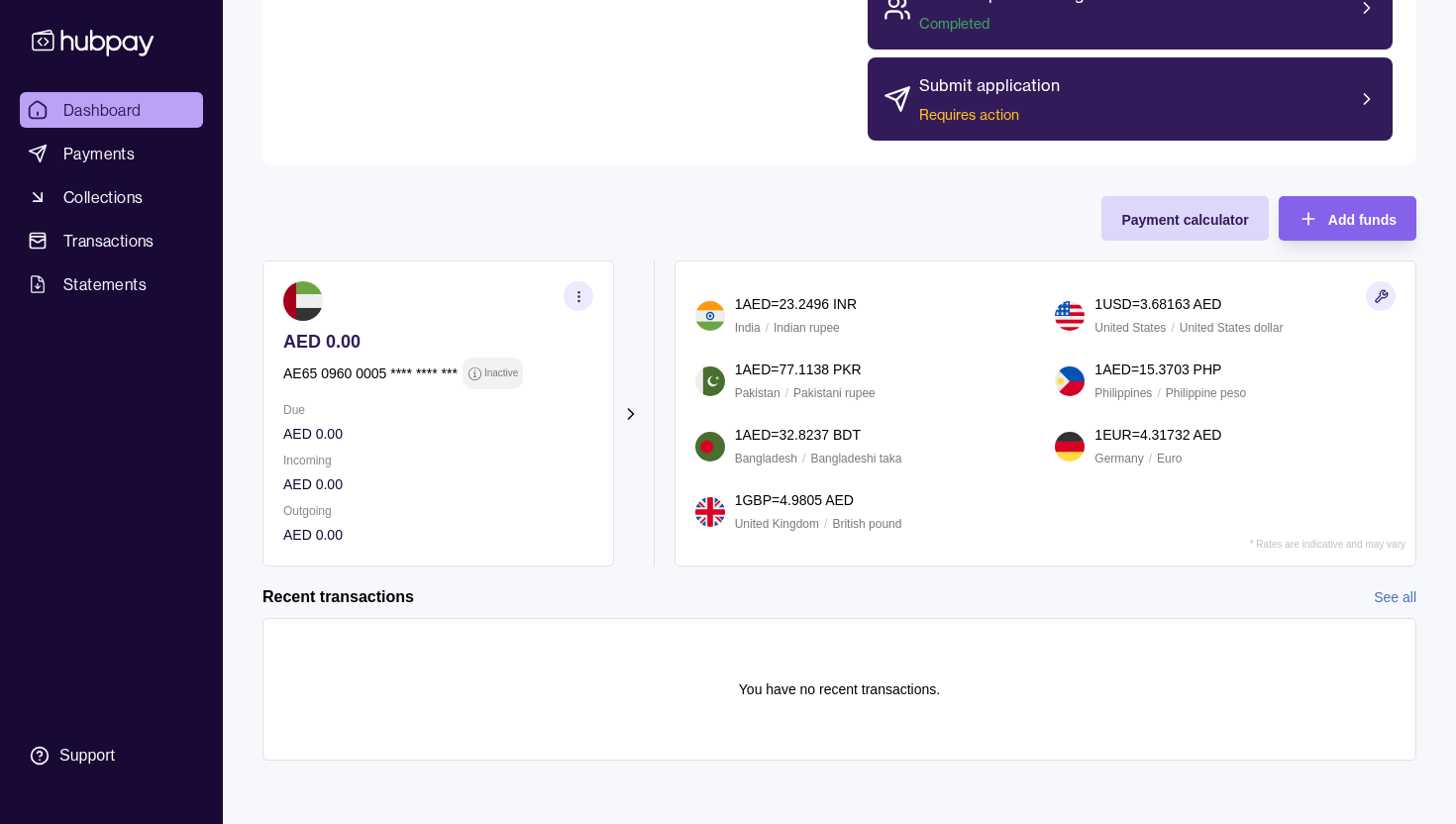 click 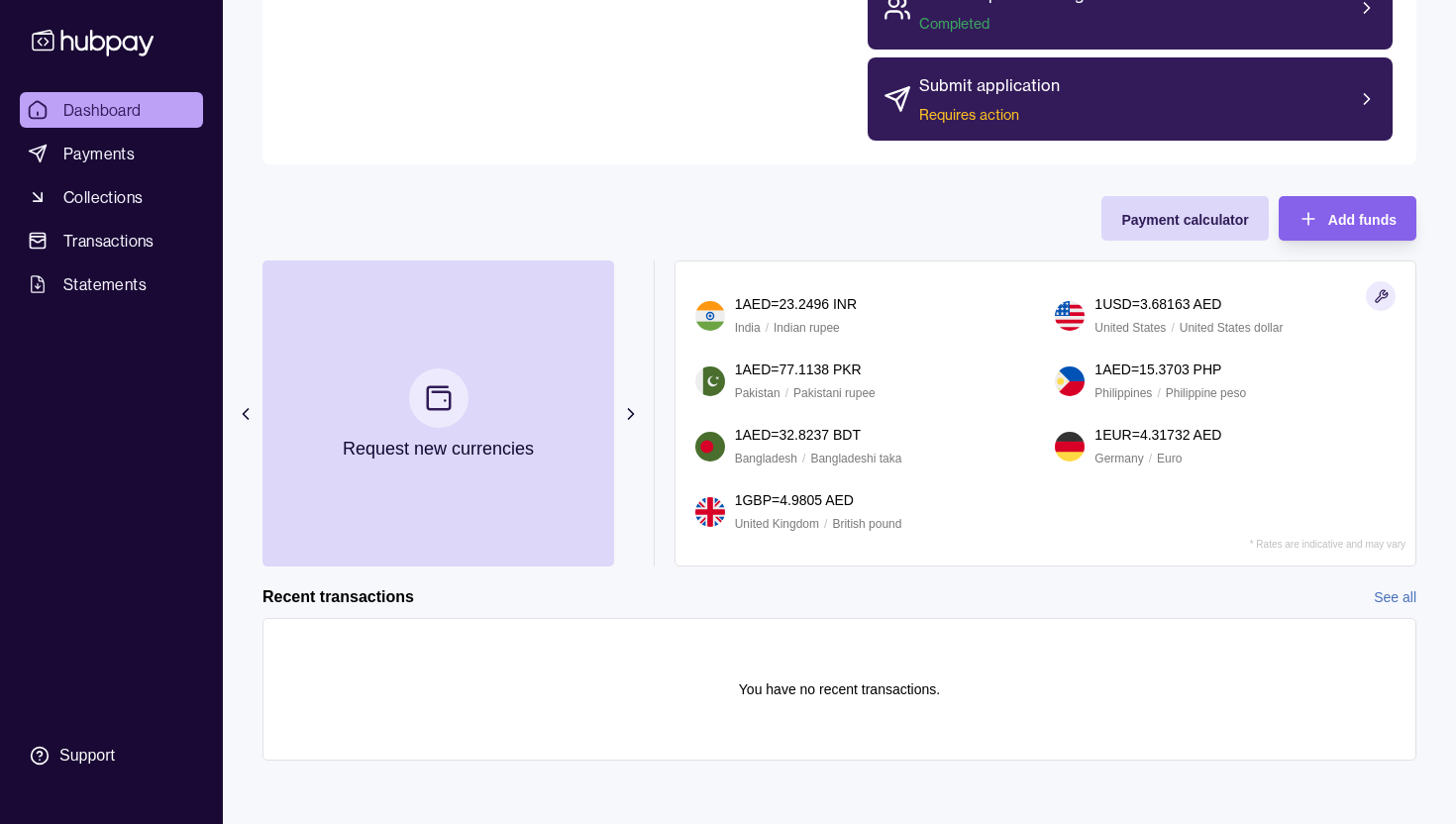 click 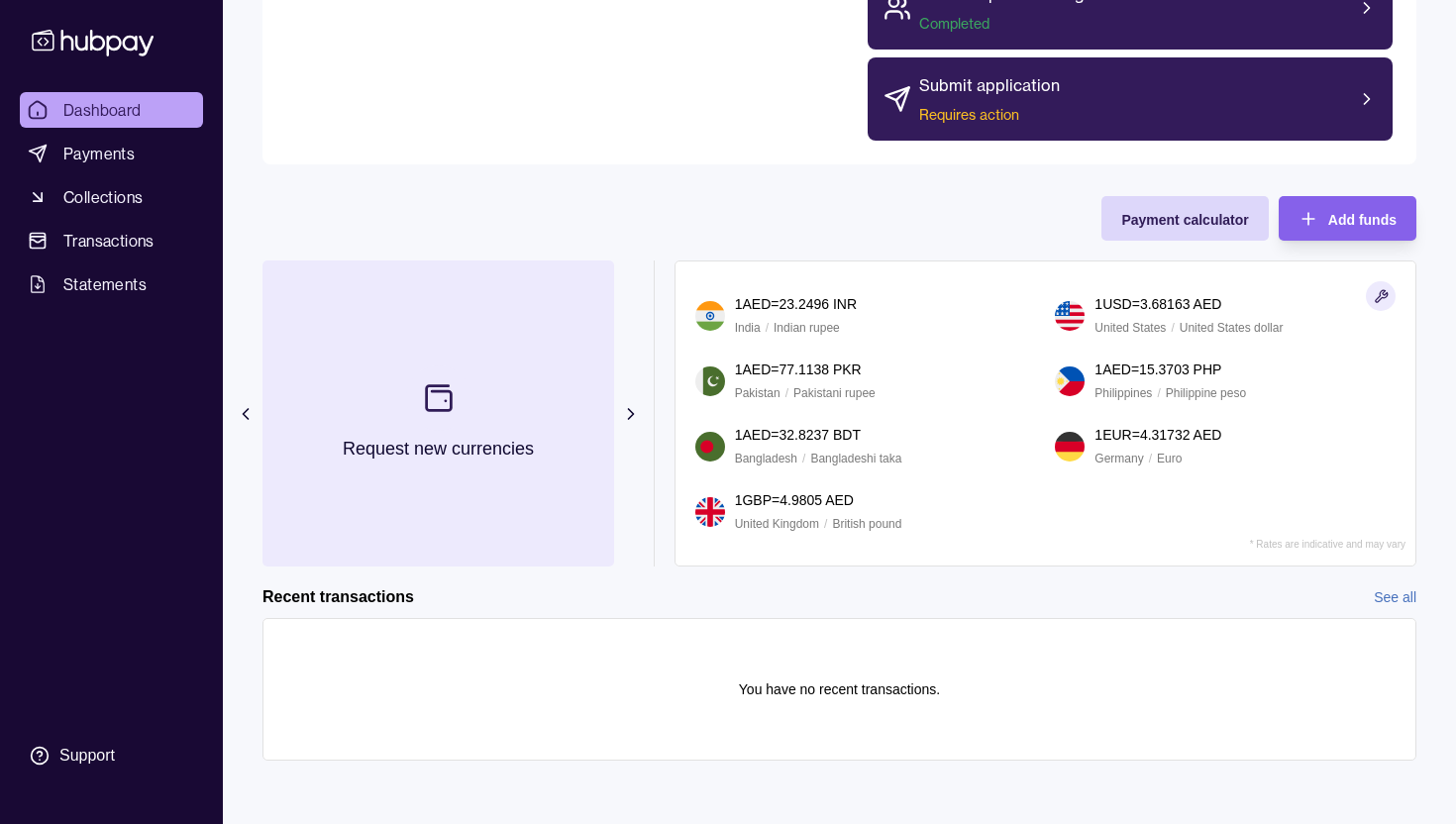 click at bounding box center (439, 398) 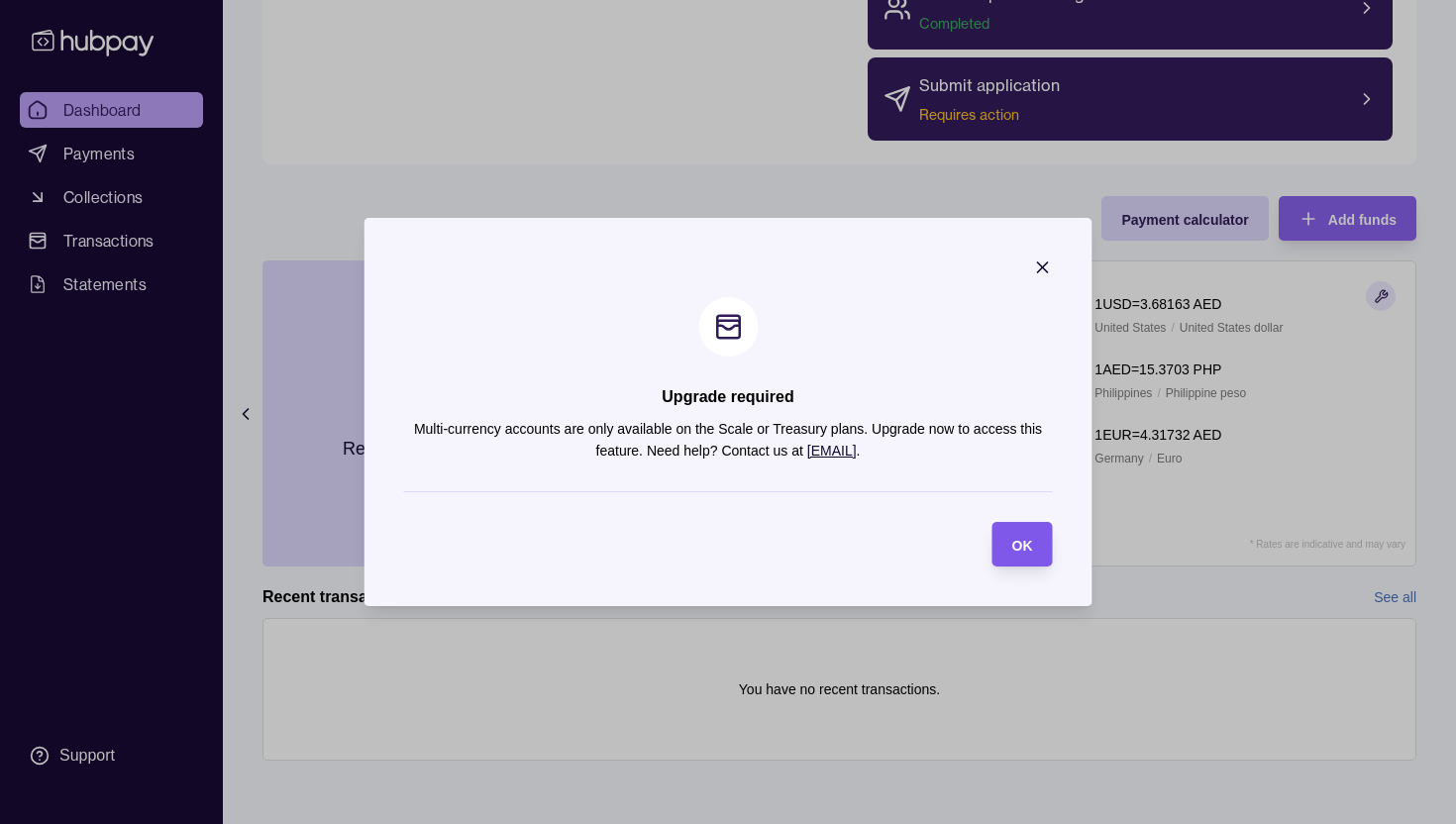 click on "OK" at bounding box center (1022, 544) 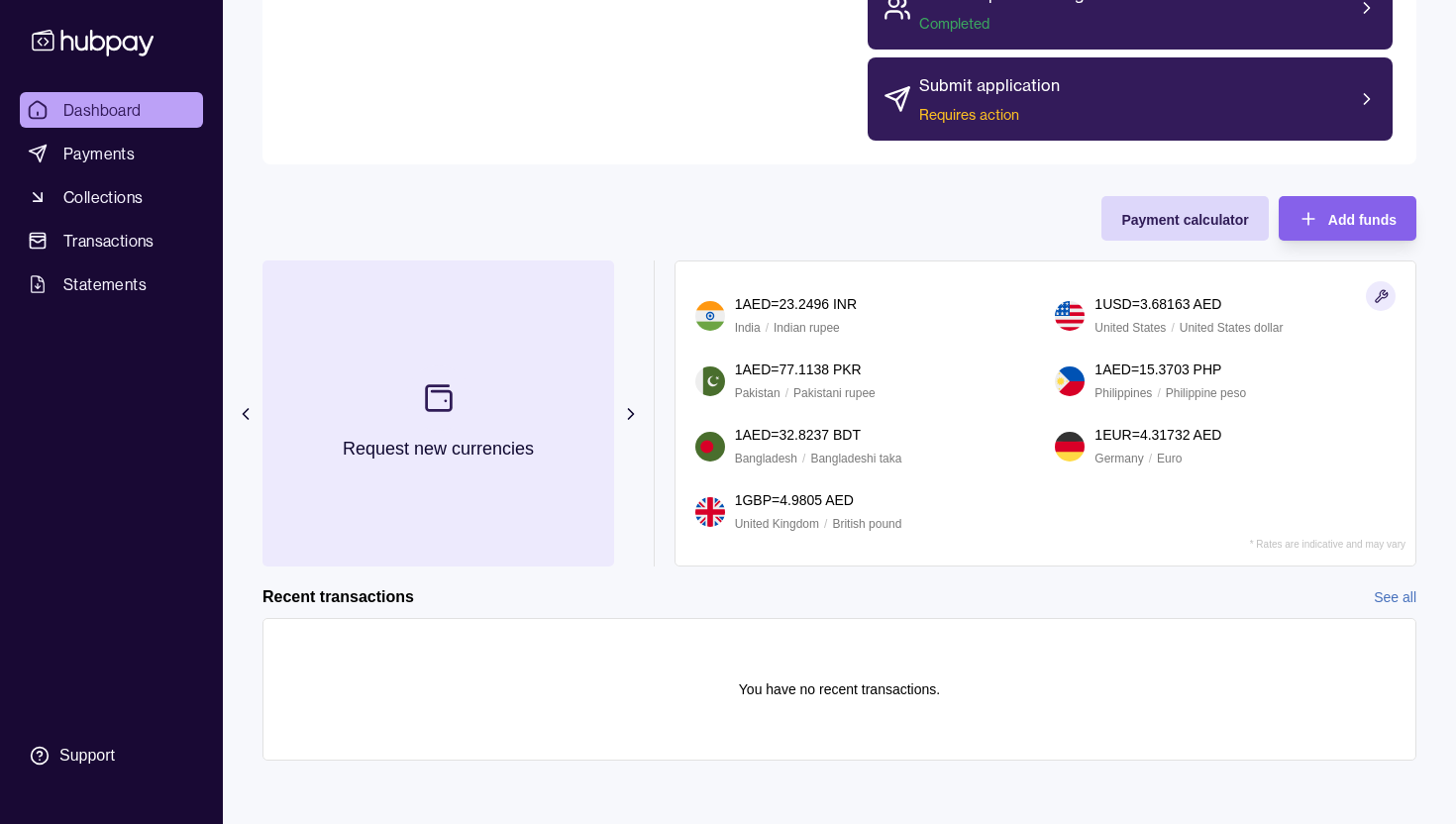 click on "Request new currencies" at bounding box center [438, 413] 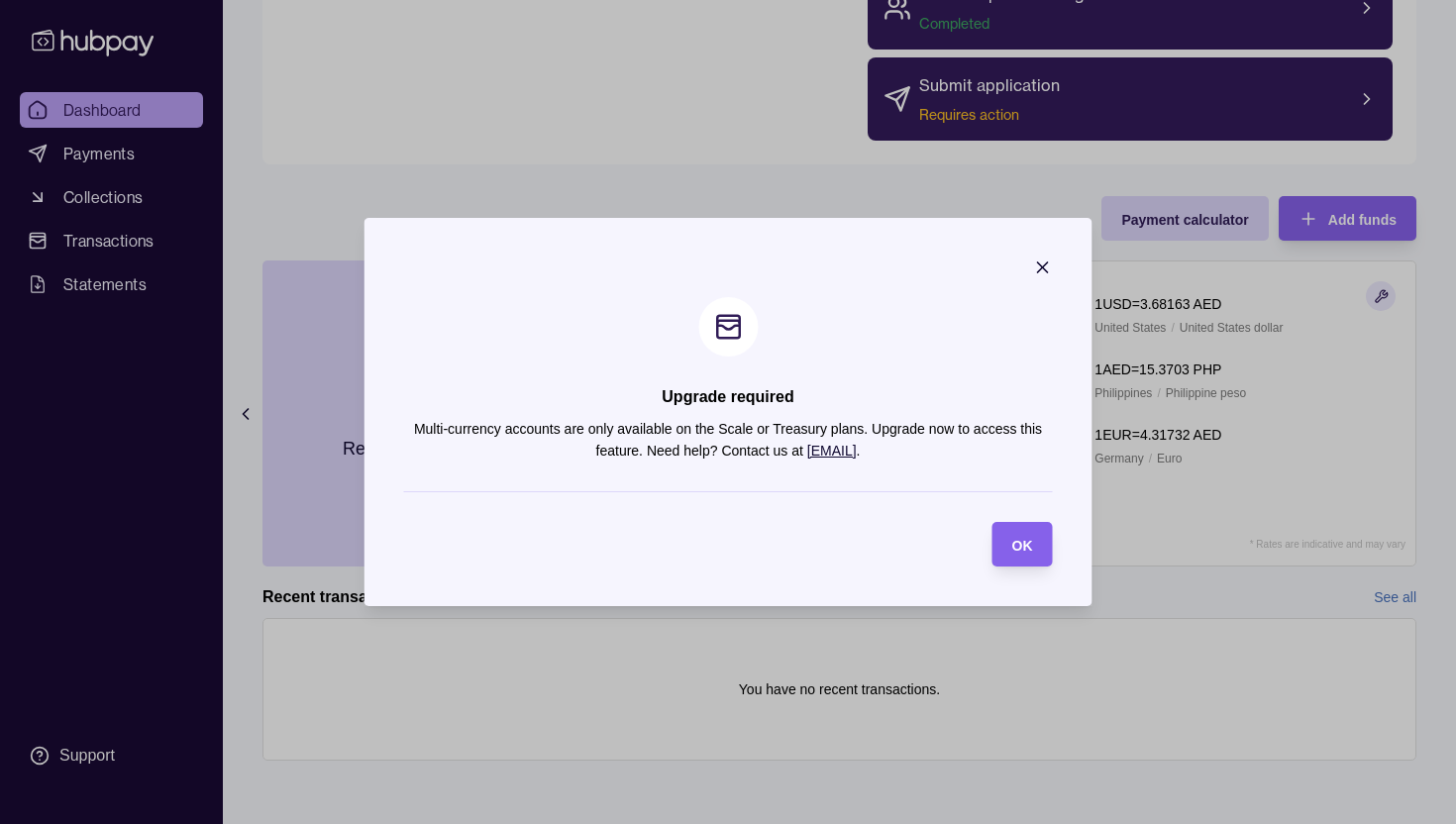 click on "Upgrade required Multi-currency accounts are only available on the Scale or Treasury plans. Upgrade now to access this feature. Need help? Contact us at   [EMAIL] . OK" at bounding box center (728, 412) 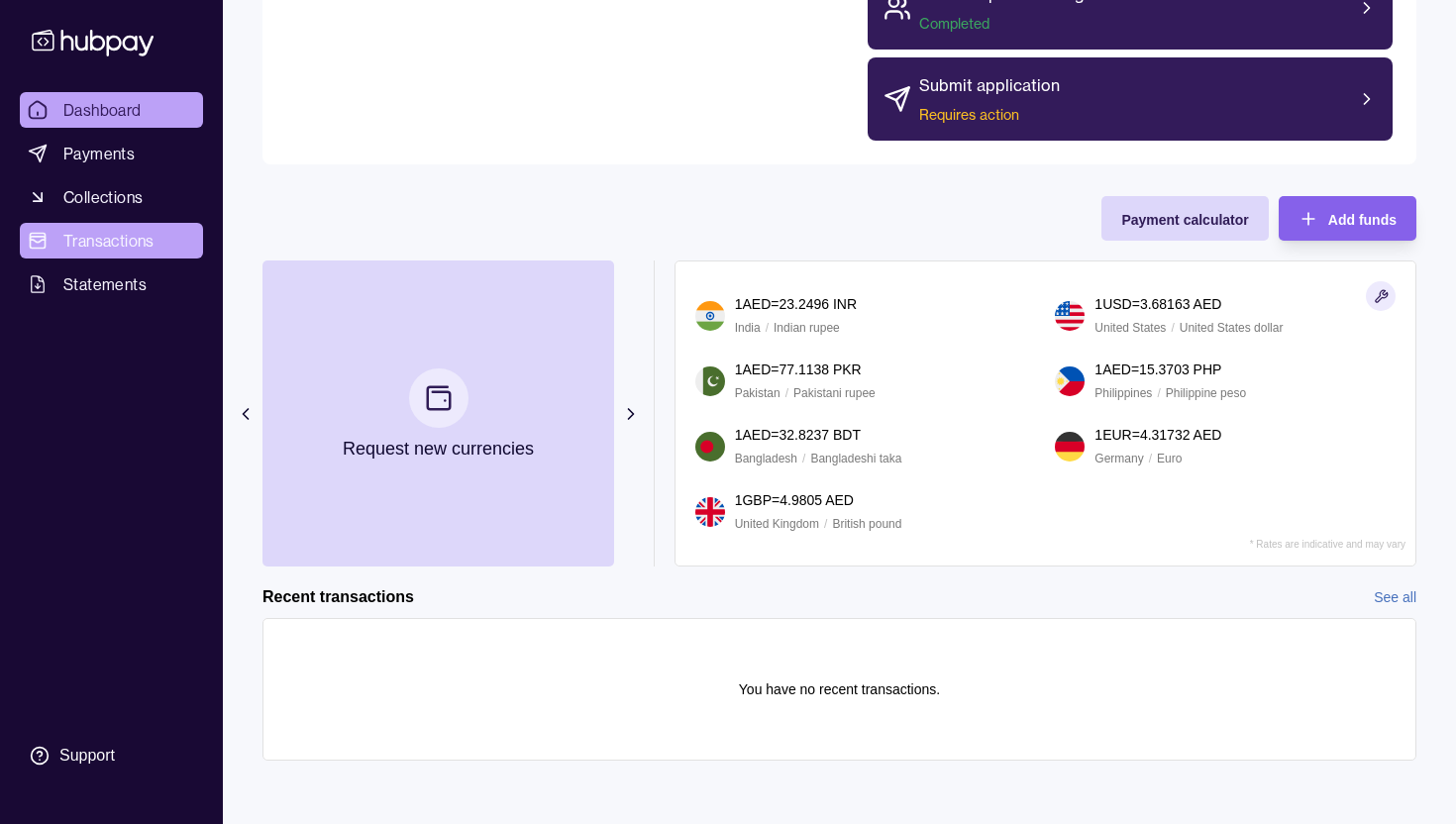 click on "Transactions" at bounding box center (109, 241) 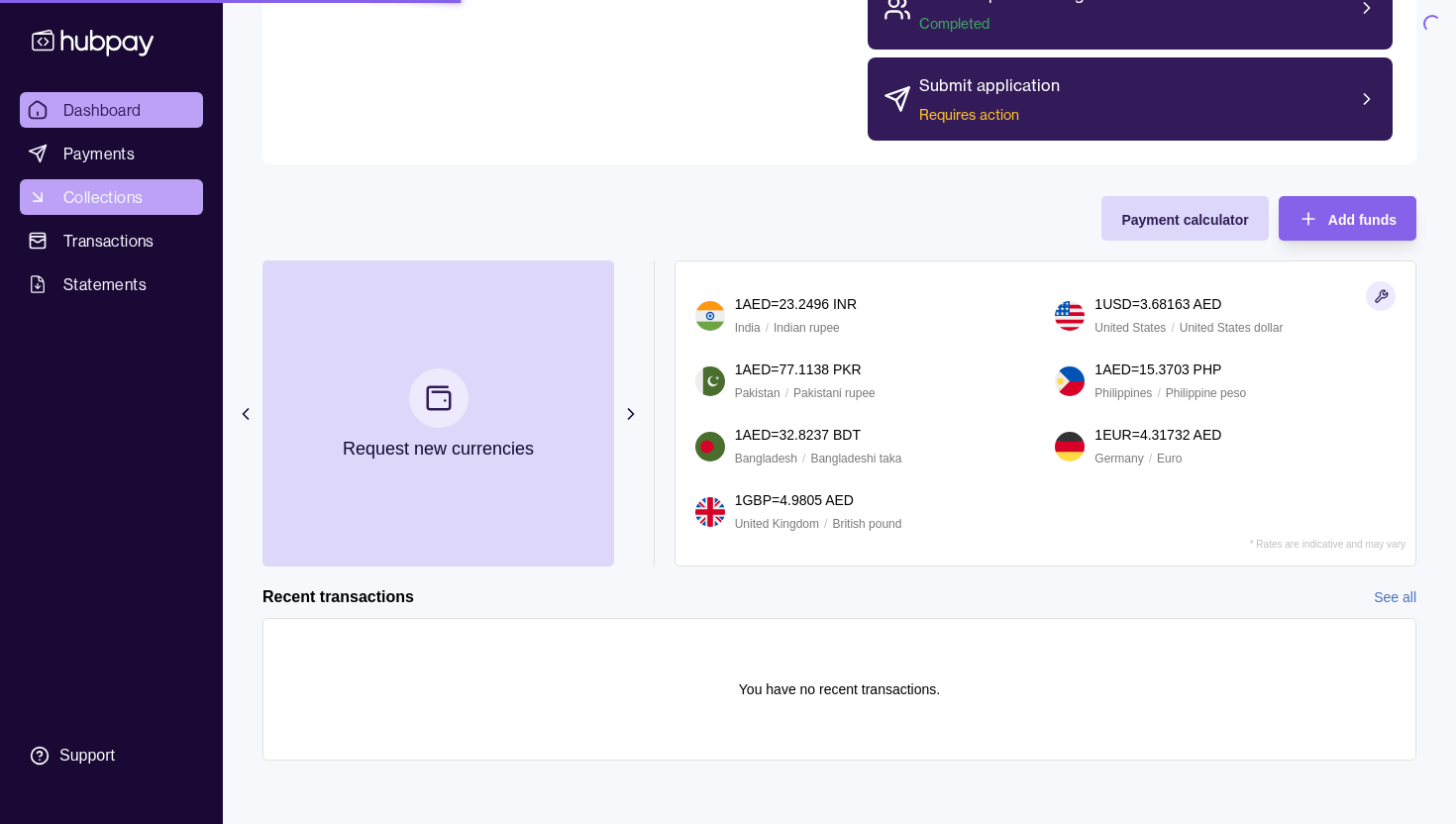 scroll, scrollTop: 0, scrollLeft: 0, axis: both 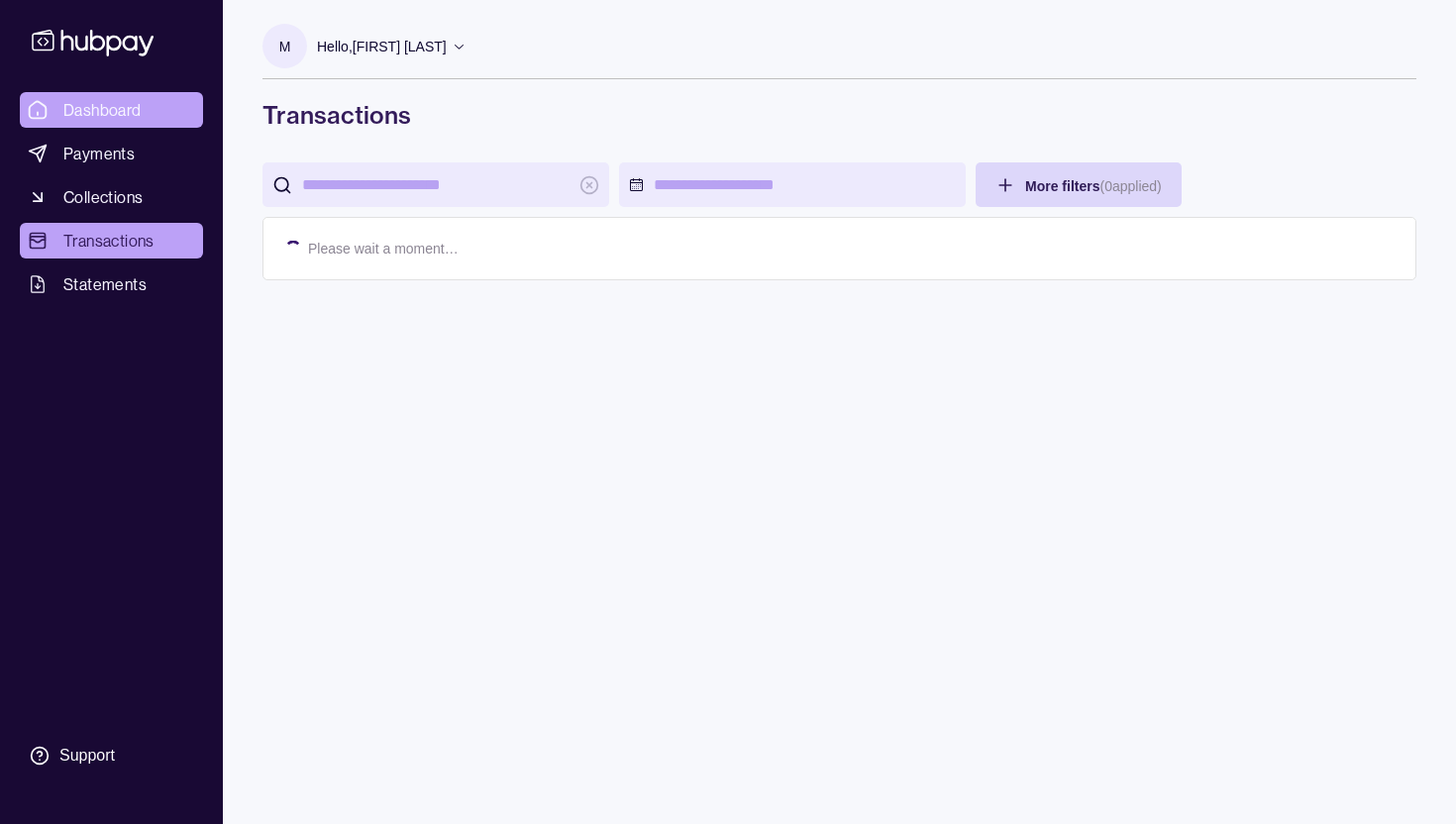 click on "Dashboard" at bounding box center (111, 110) 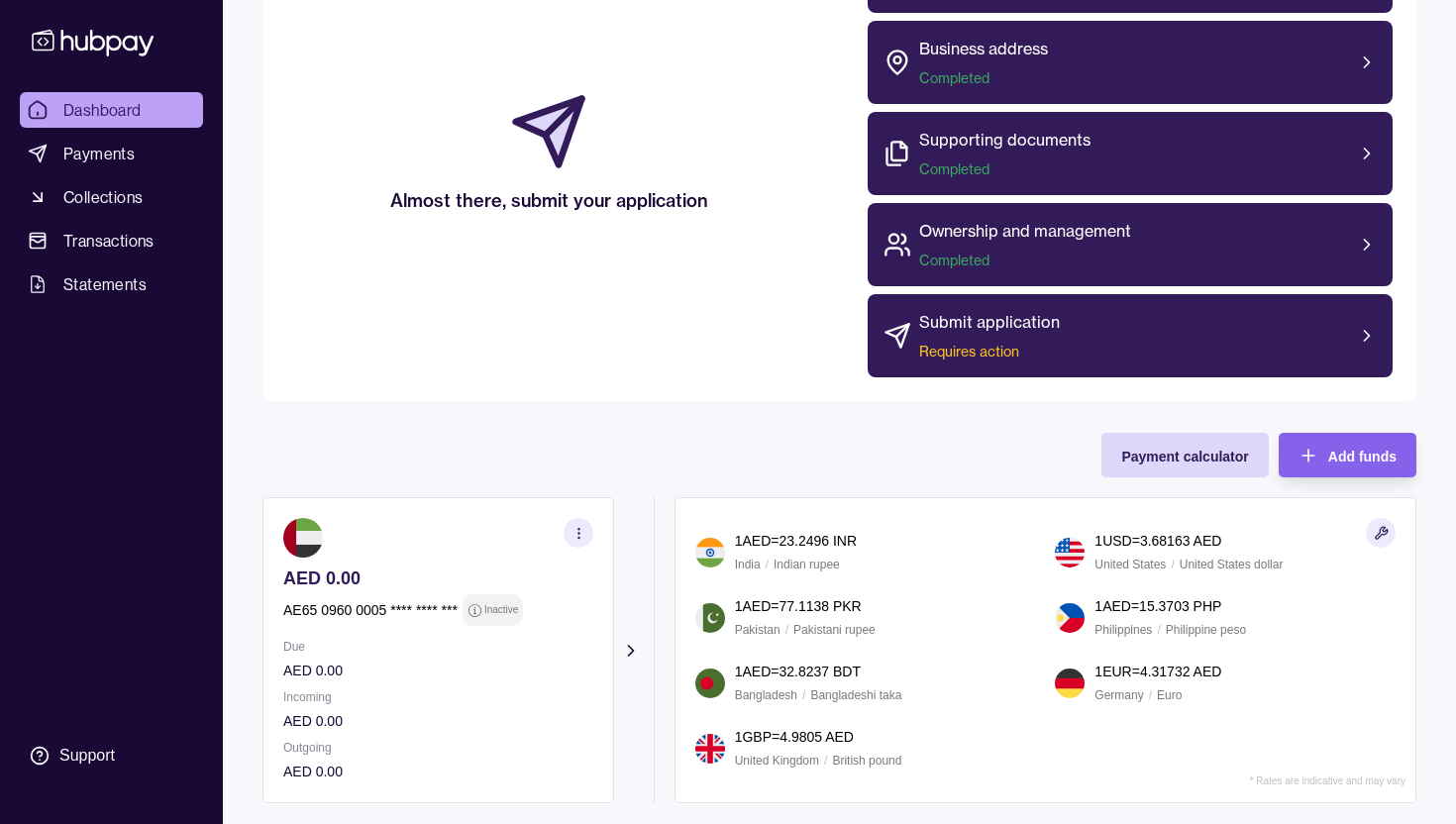 scroll, scrollTop: 493, scrollLeft: 0, axis: vertical 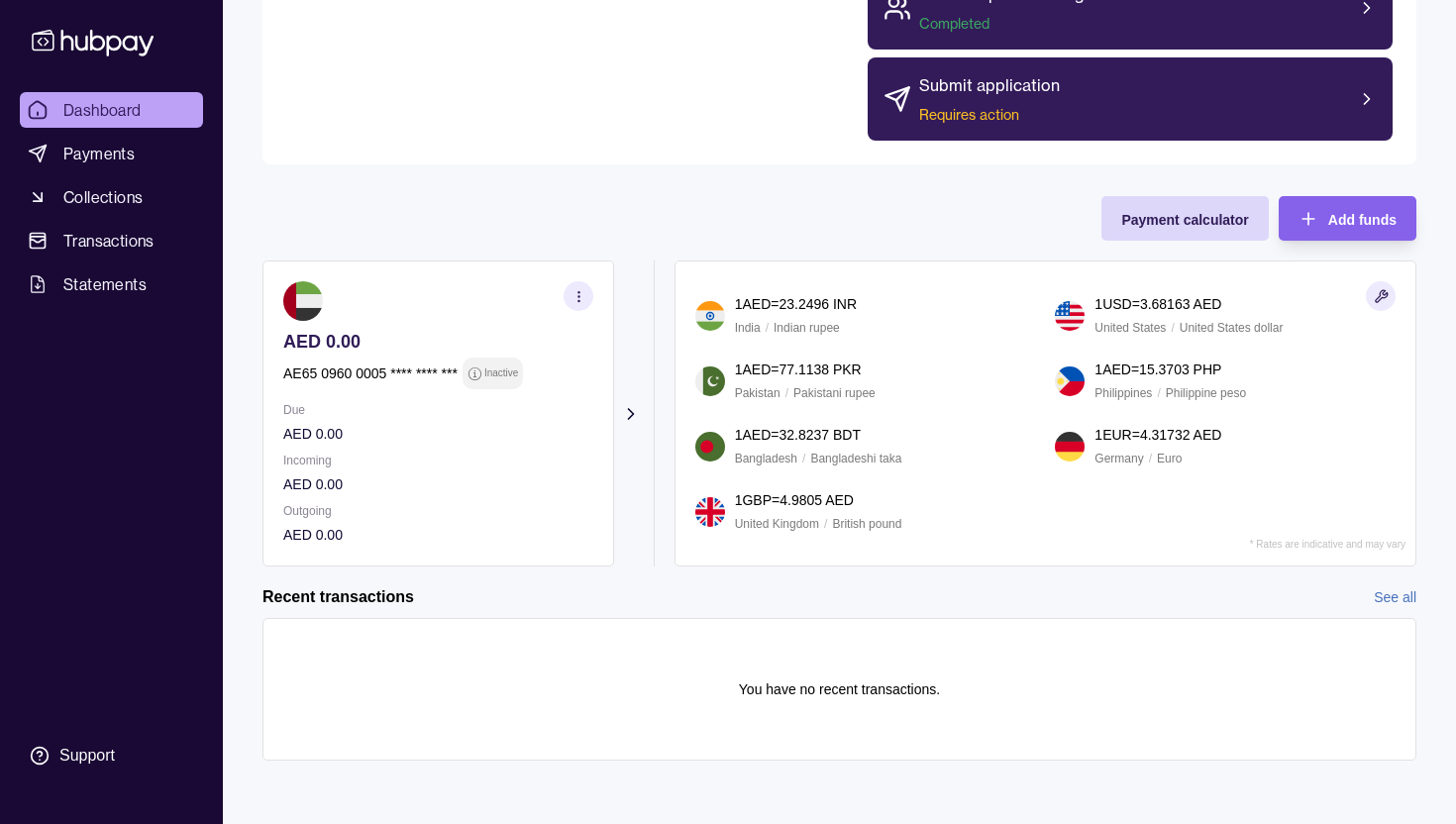 click at bounding box center [578, 296] 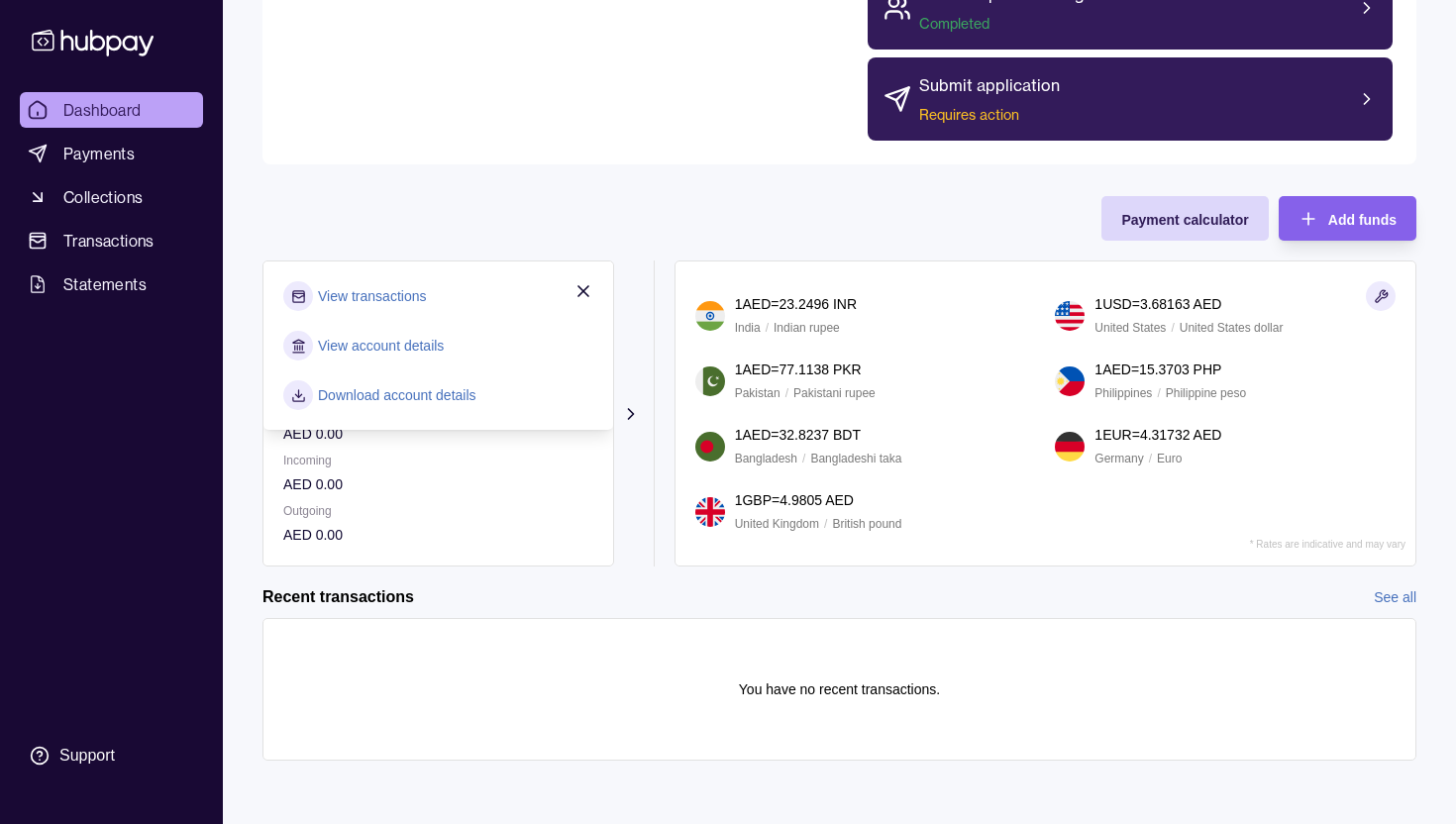 click 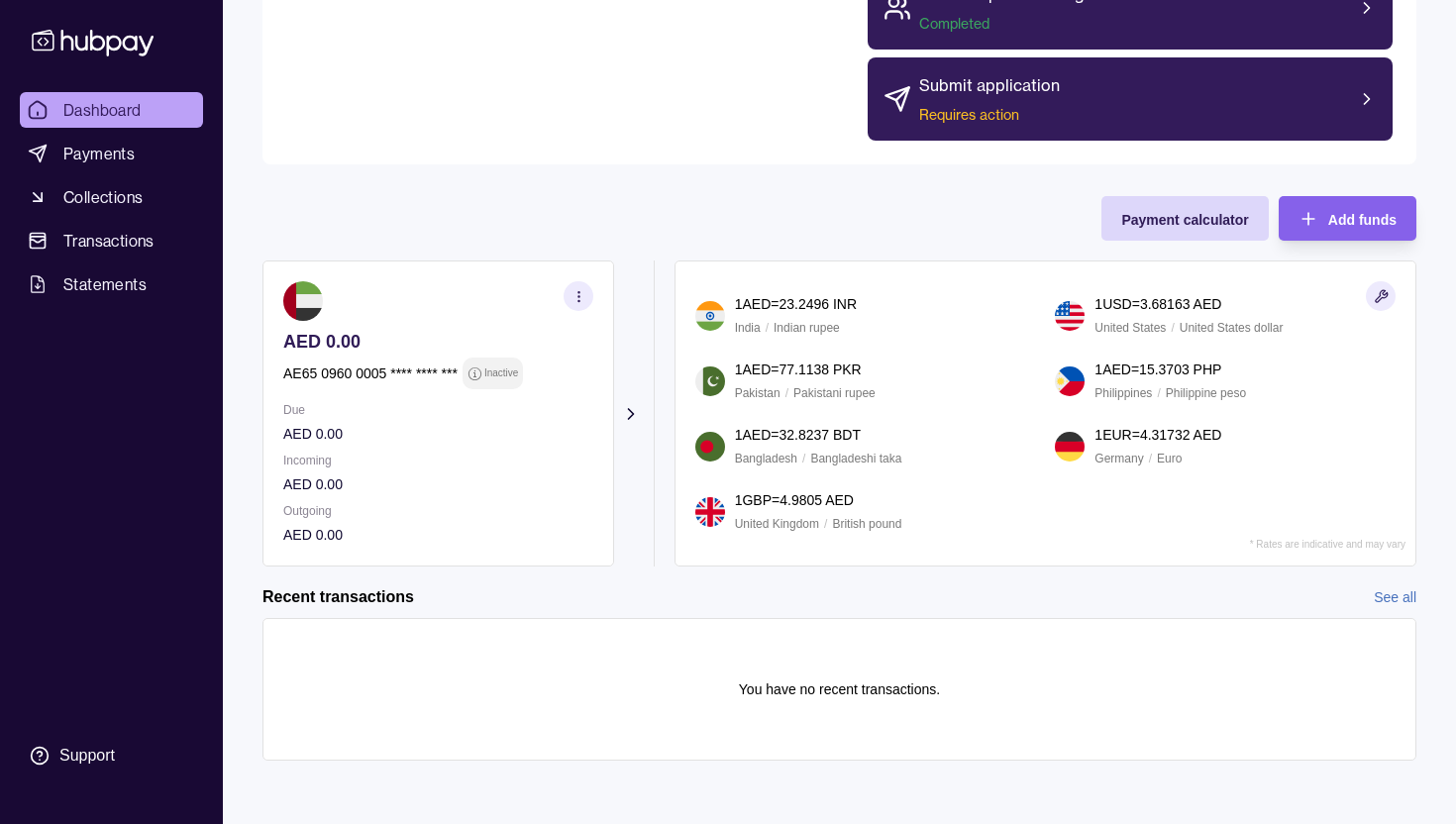 click on "AED 0.00 AE65 0960 0005 **** **** *** Inactive Due AED 0.00 Incoming AED 0.00 Outgoing AED 0.00 Request new currencies 1  AED  =  23.2496   INR [COUNTRY] / Indian rupee 1  USD  =  3.68163   AED [COUNTRY] / United States dollar 1  AED  =  77.1138   PKR [COUNTRY] / Pakistani rupee 1  AED  =  15.3703   PHP [COUNTRY] / Philippine peso 1  AED  =  32.8237   BDT [COUNTRY] / Bangladeshi taka 1  EUR  =  4.31732   AED [COUNTRY] / British pound * Rates are indicative and may vary" at bounding box center [839, 413] 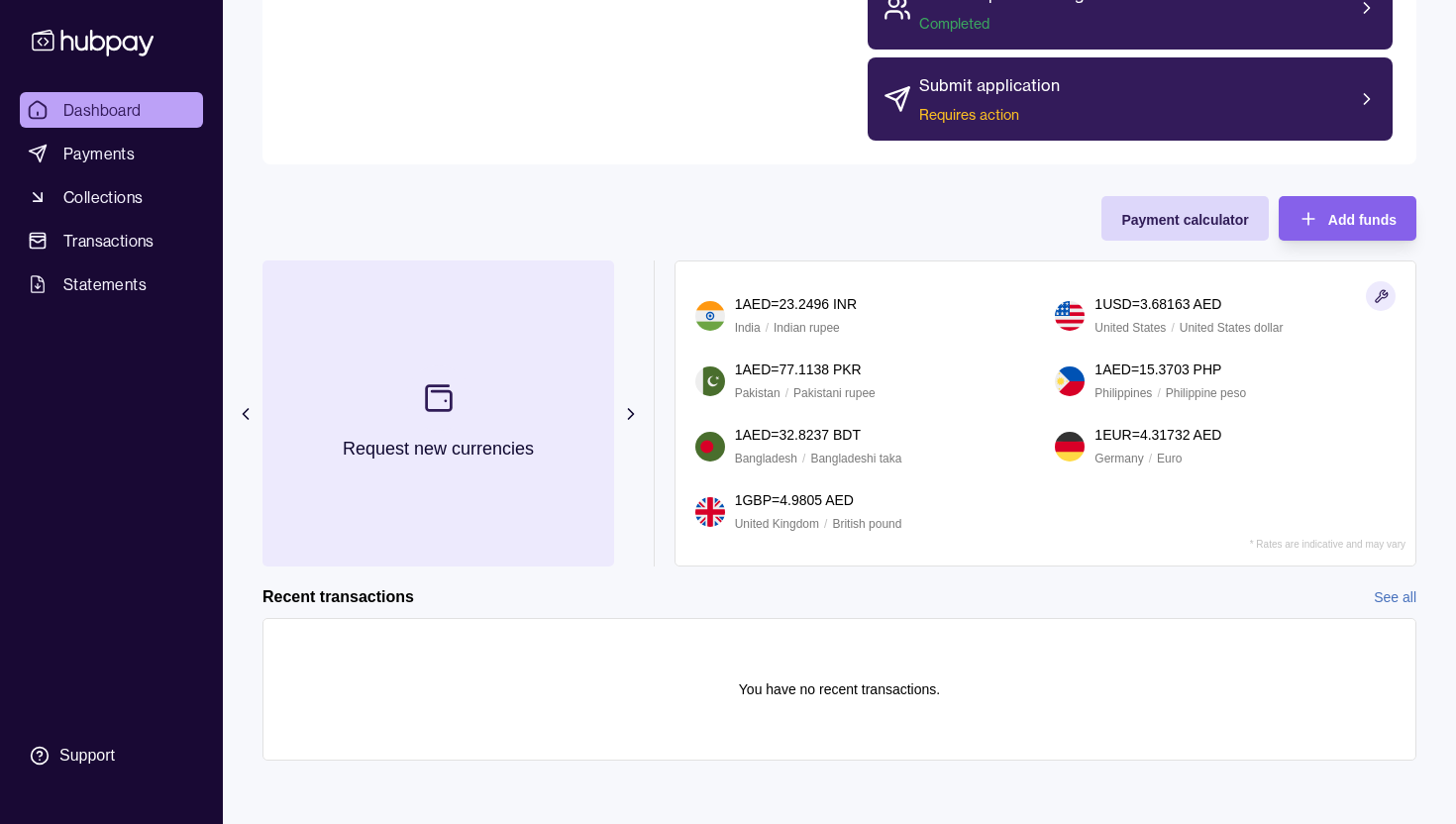 click on "Request new currencies" at bounding box center [438, 413] 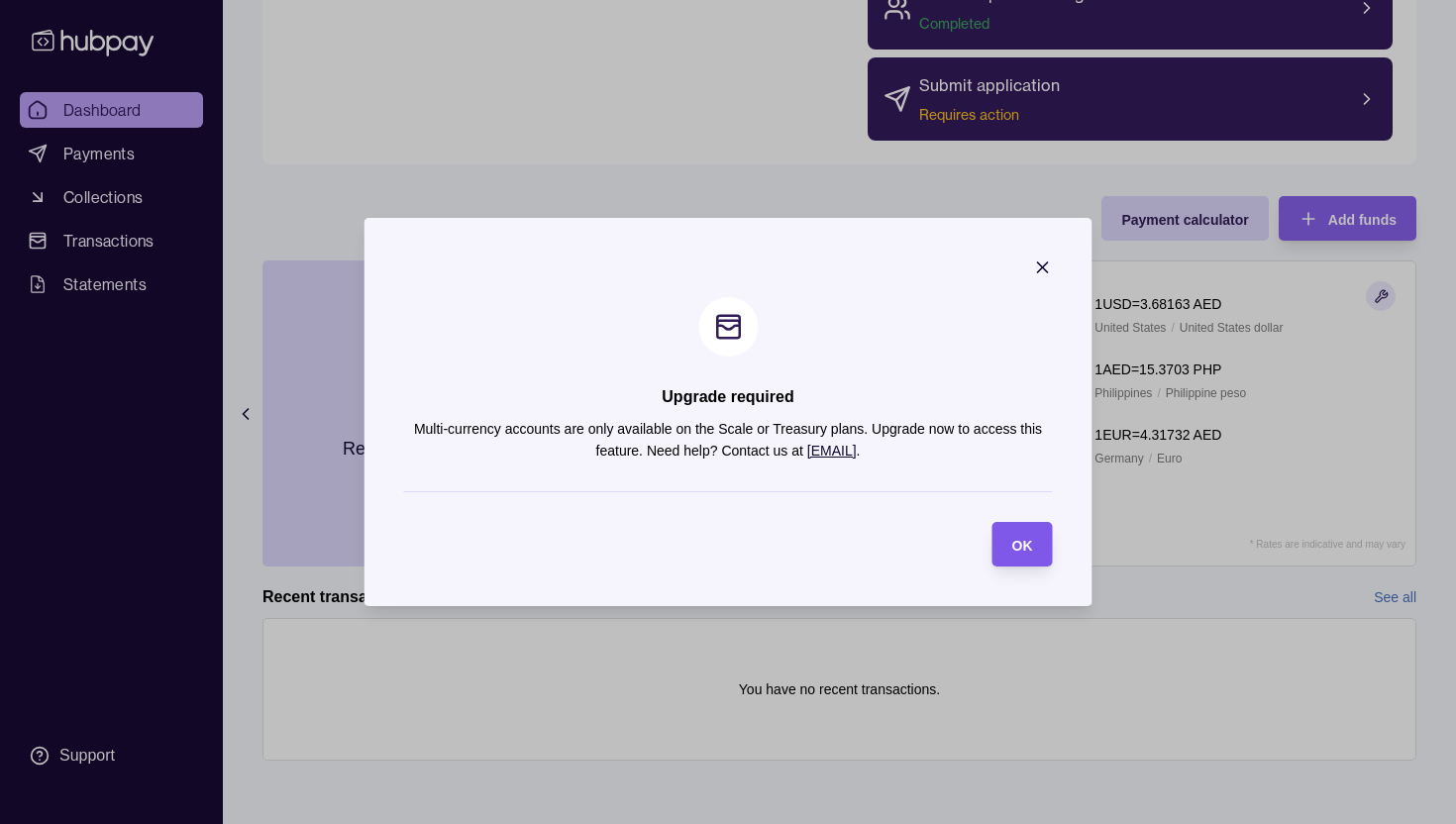 click on "OK" at bounding box center (1022, 544) 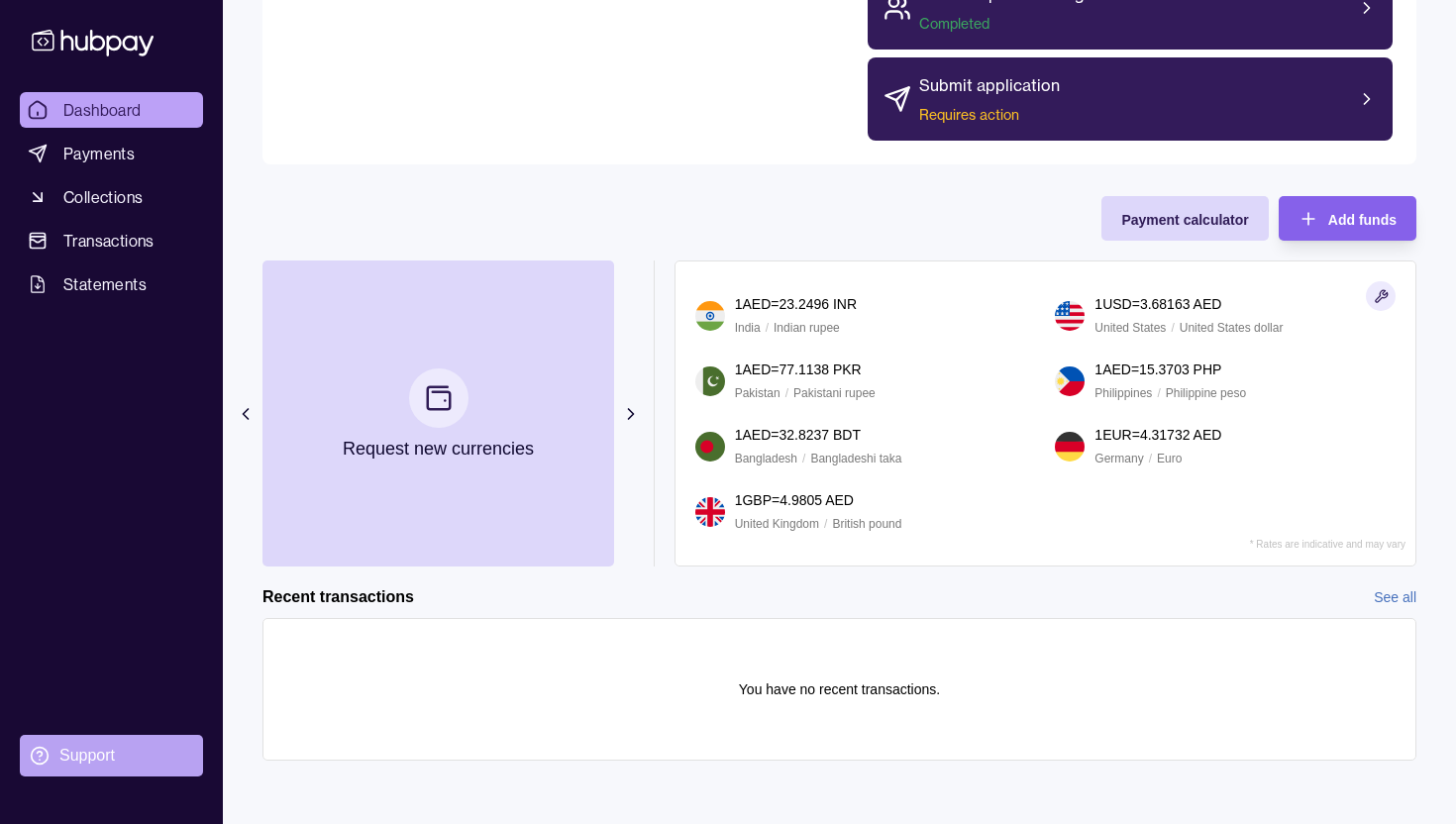 click on "Support" at bounding box center (111, 756) 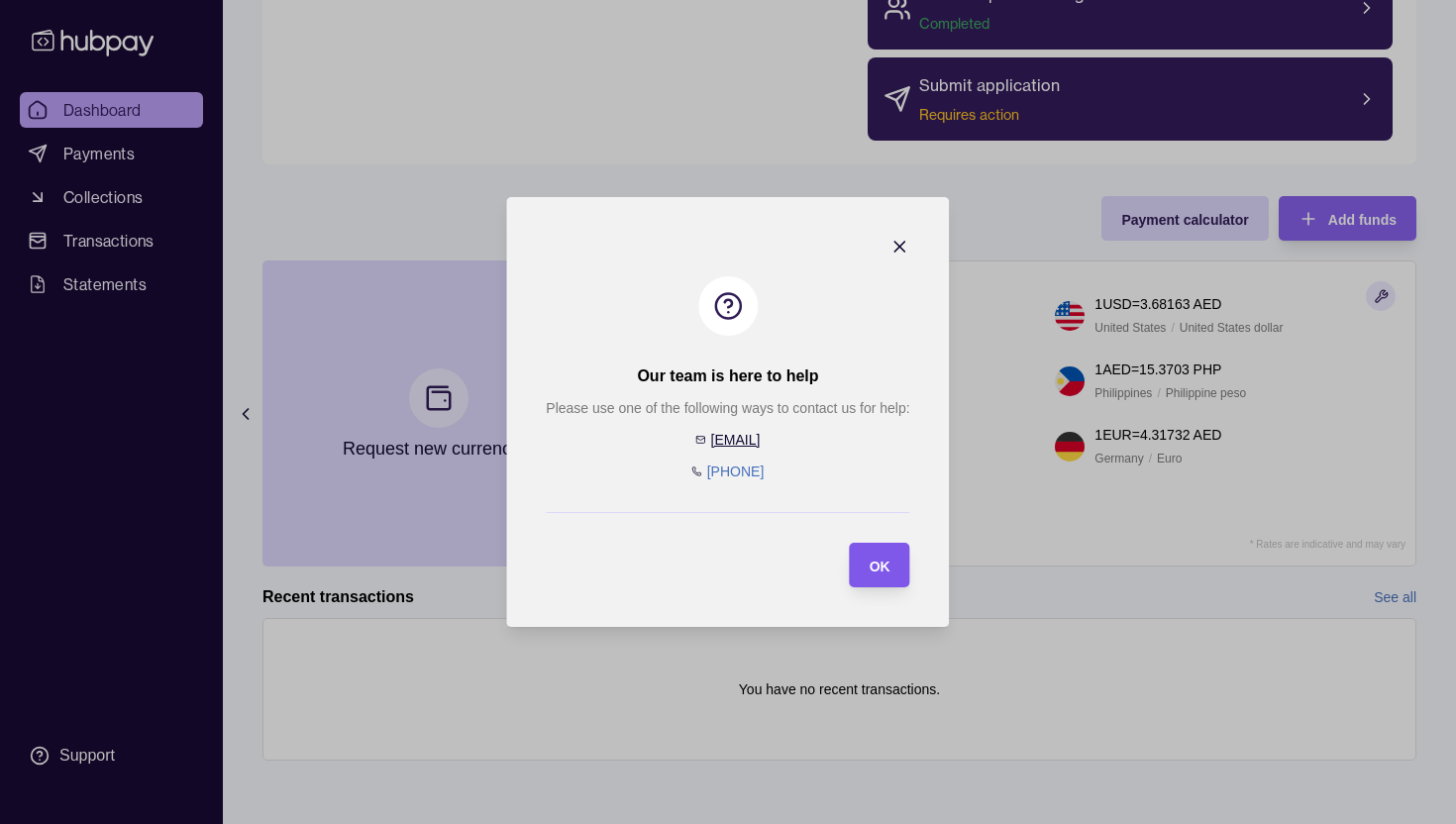 click on "OK" at bounding box center [880, 565] 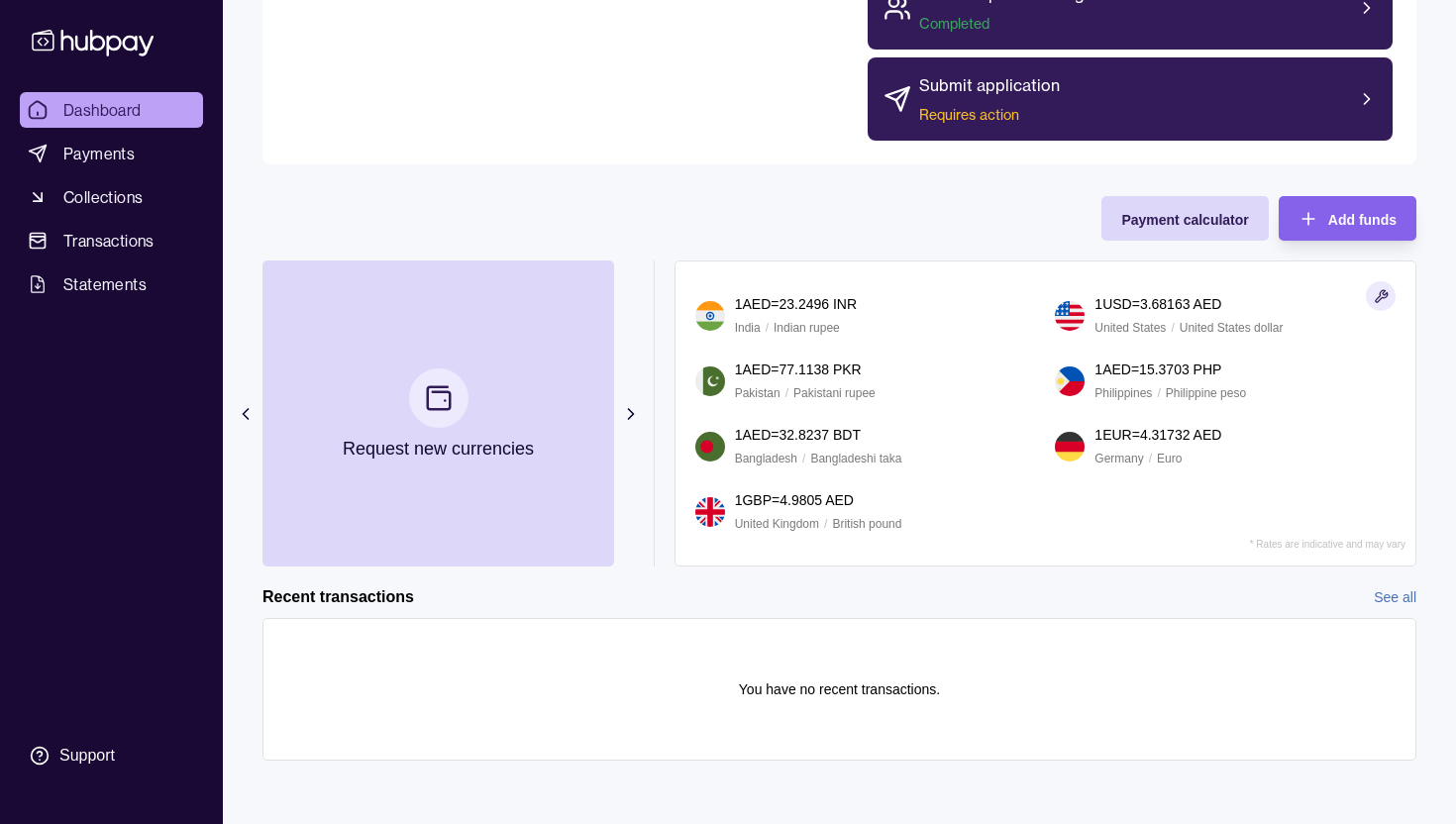 scroll, scrollTop: 0, scrollLeft: 0, axis: both 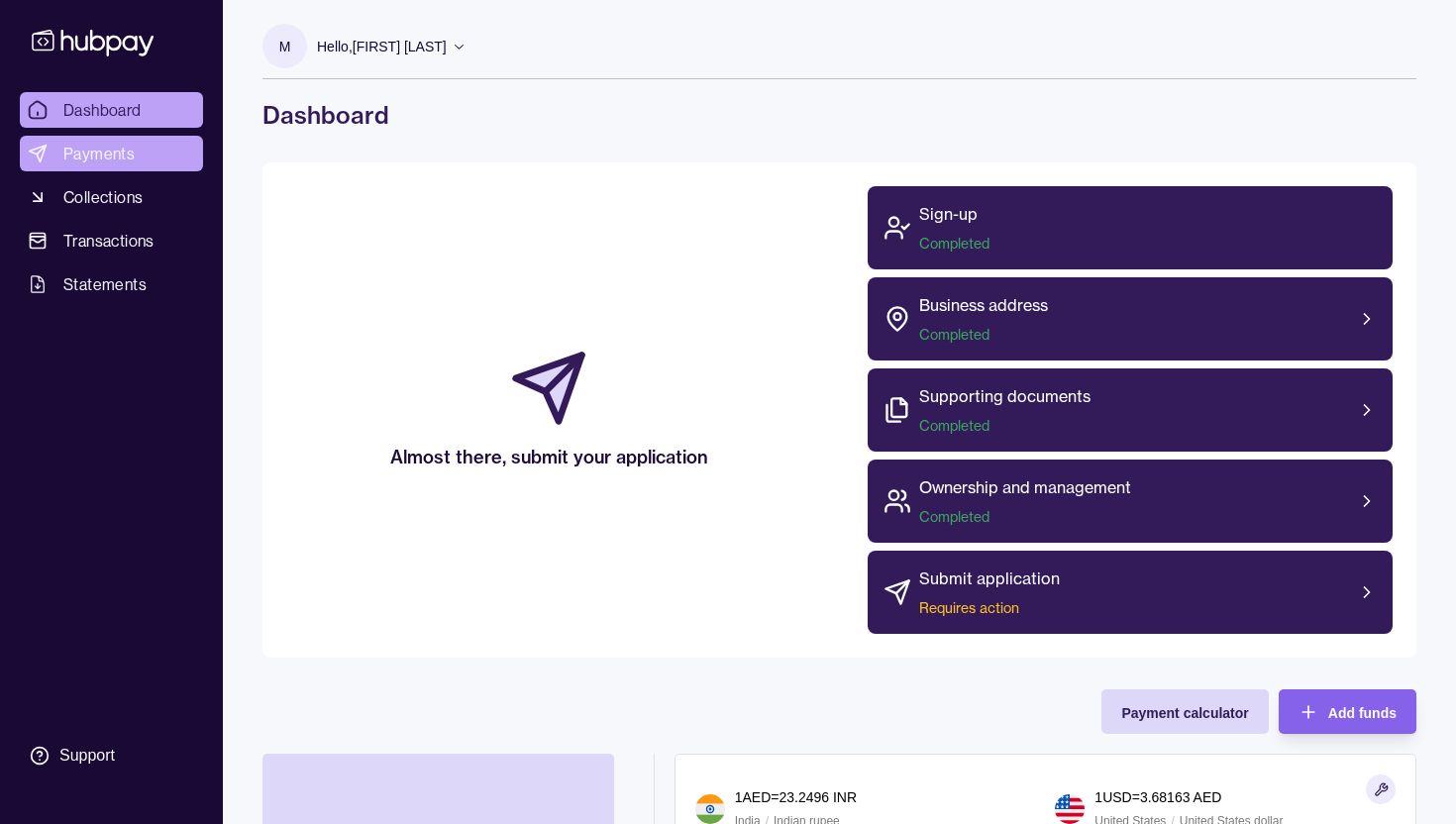 click on "Payments" at bounding box center (99, 154) 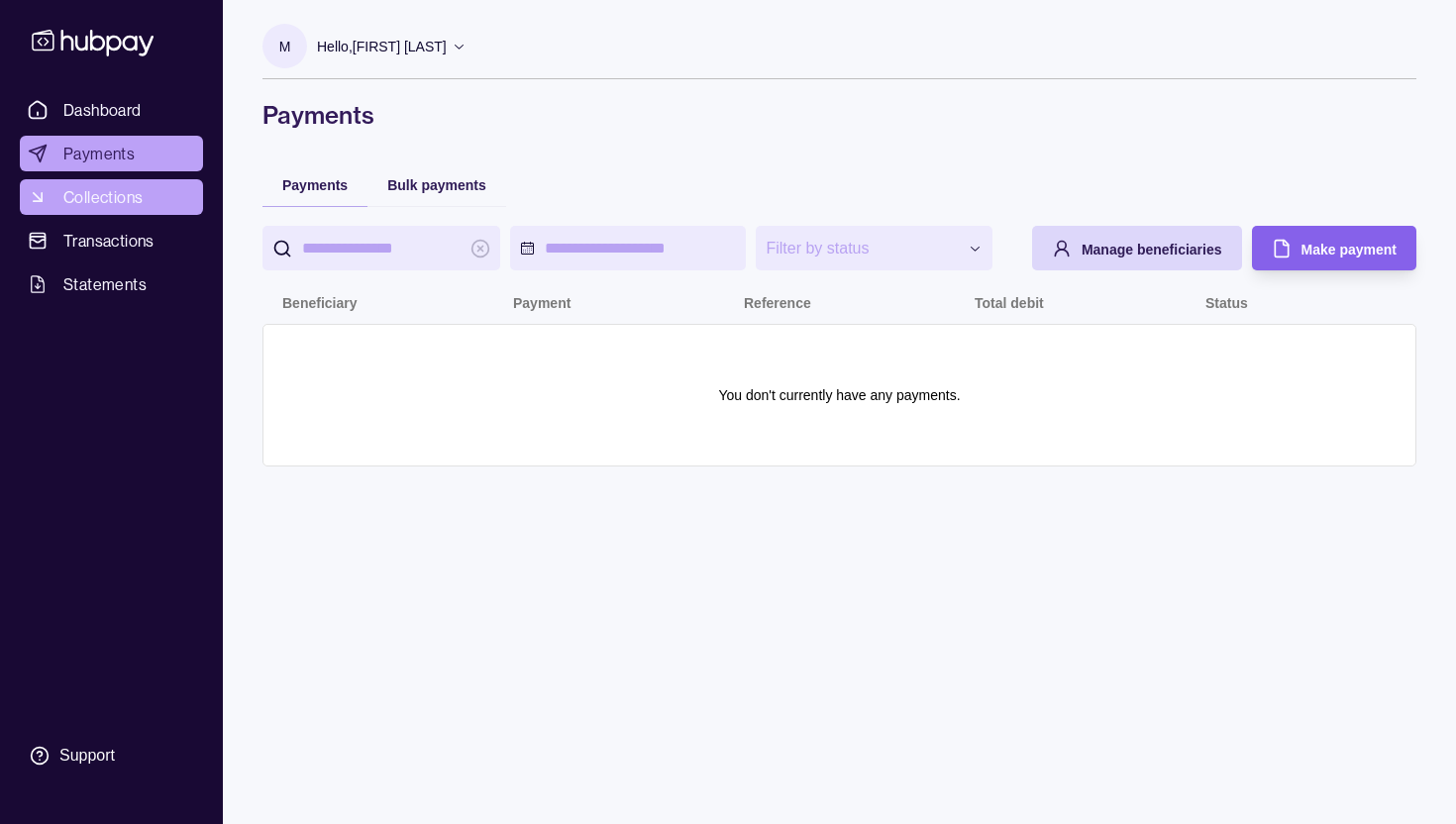 click on "Collections" at bounding box center (103, 197) 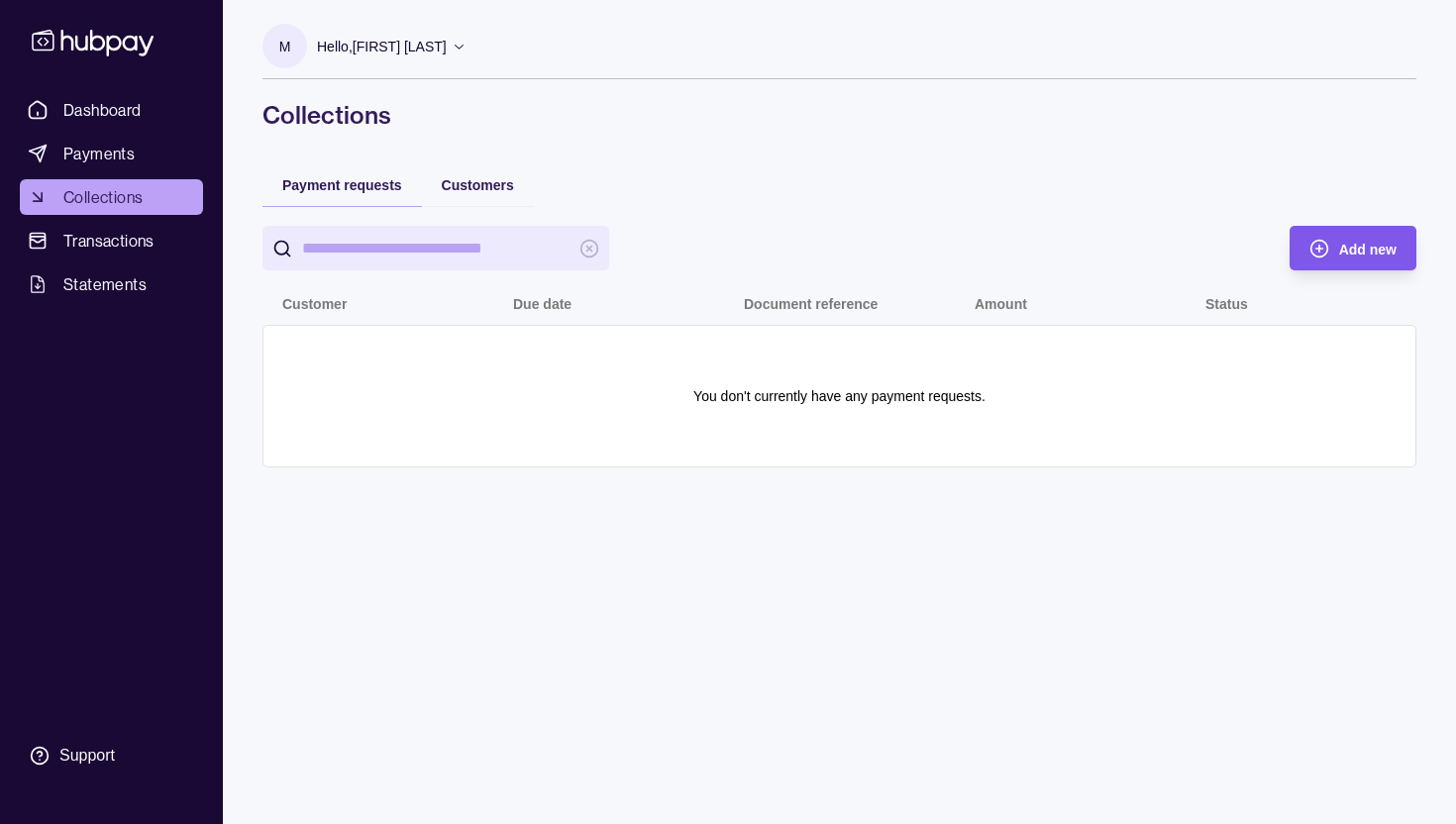 click on "Add new" at bounding box center (1368, 250) 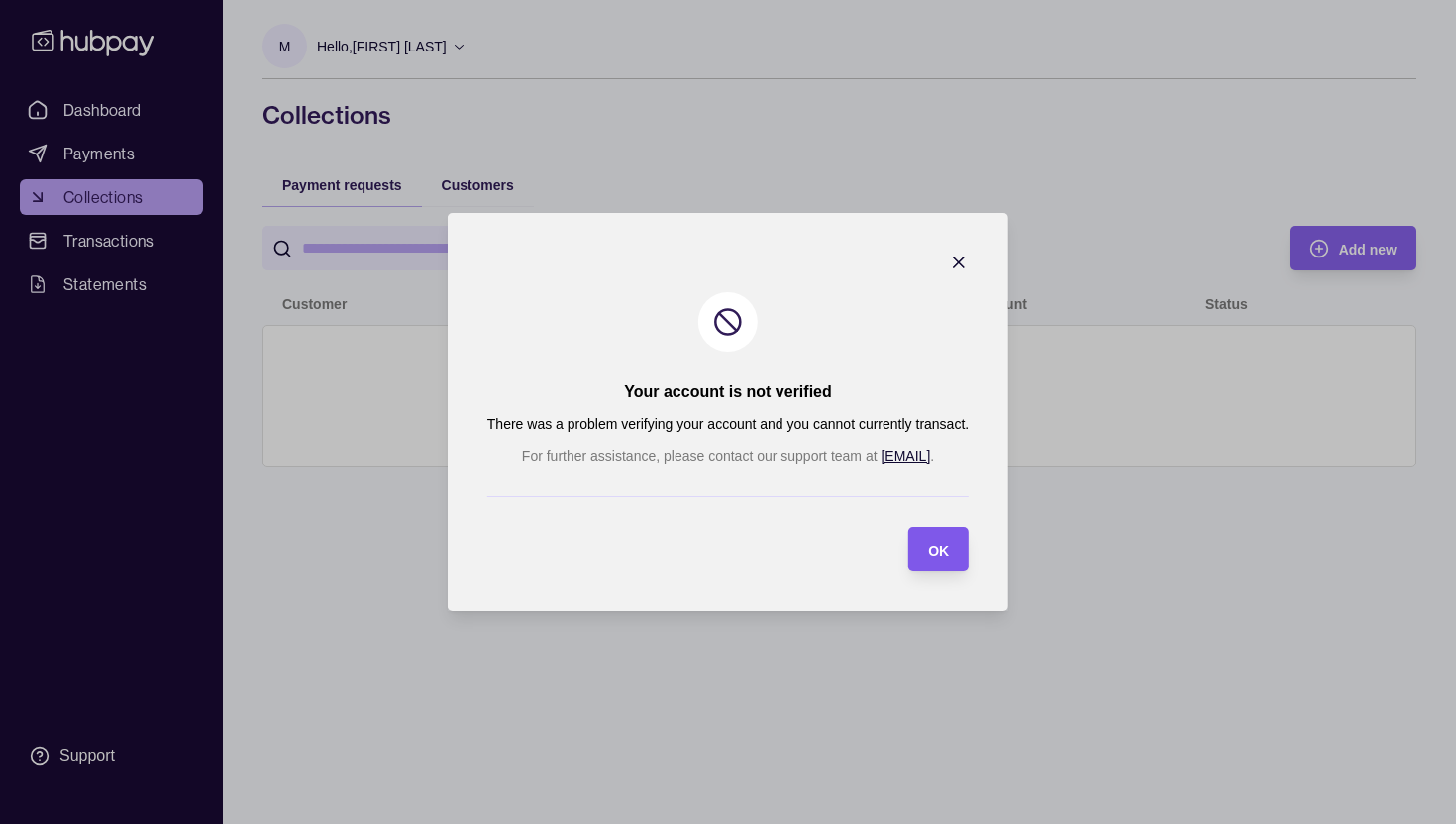 click on "OK" at bounding box center [923, 549] 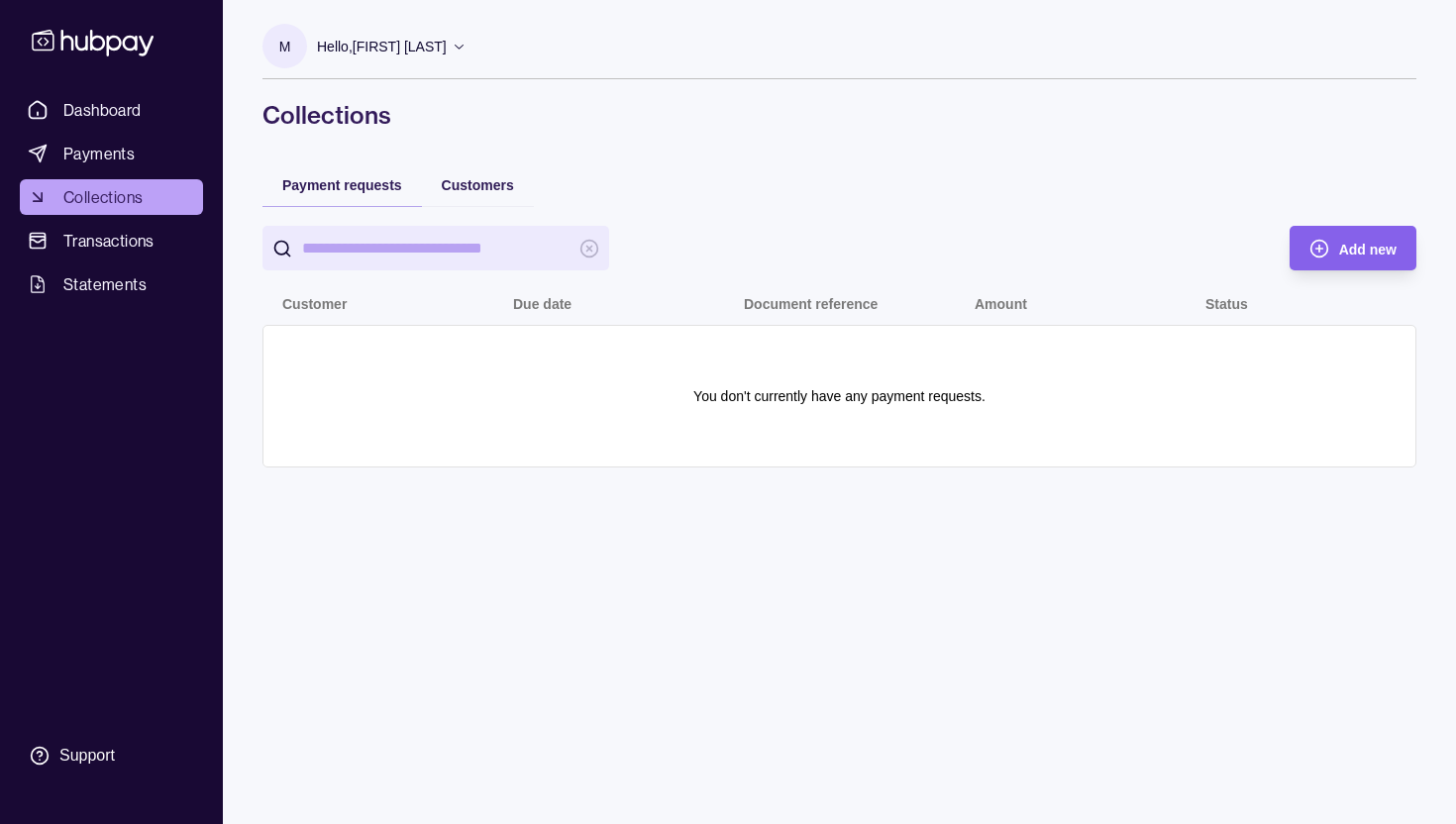 click on "Hello,  [FIRST] [LAST]" at bounding box center [381, 47] 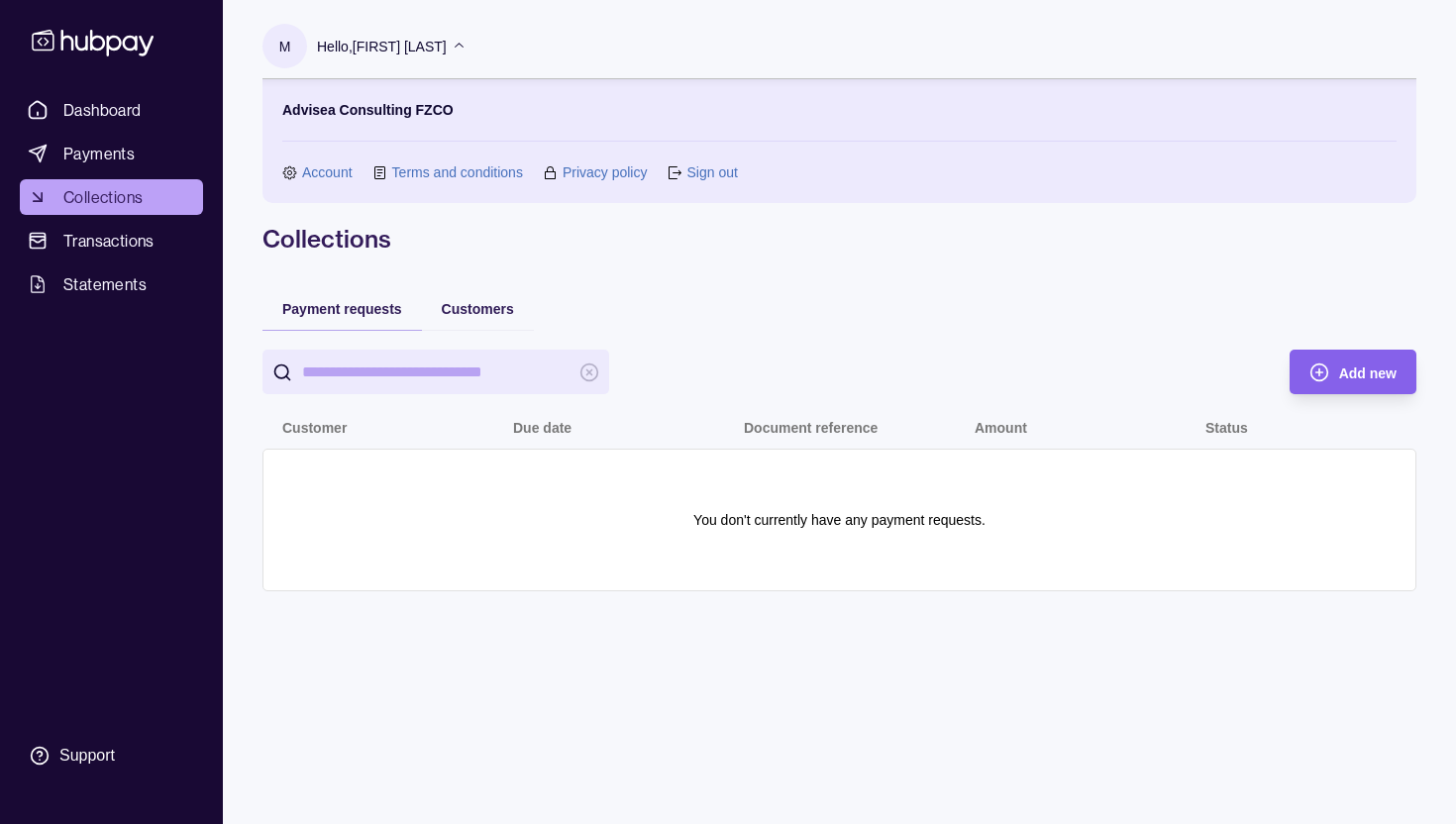 click on "Dashboard Payments Collections Transactions Statements" at bounding box center (111, 197) 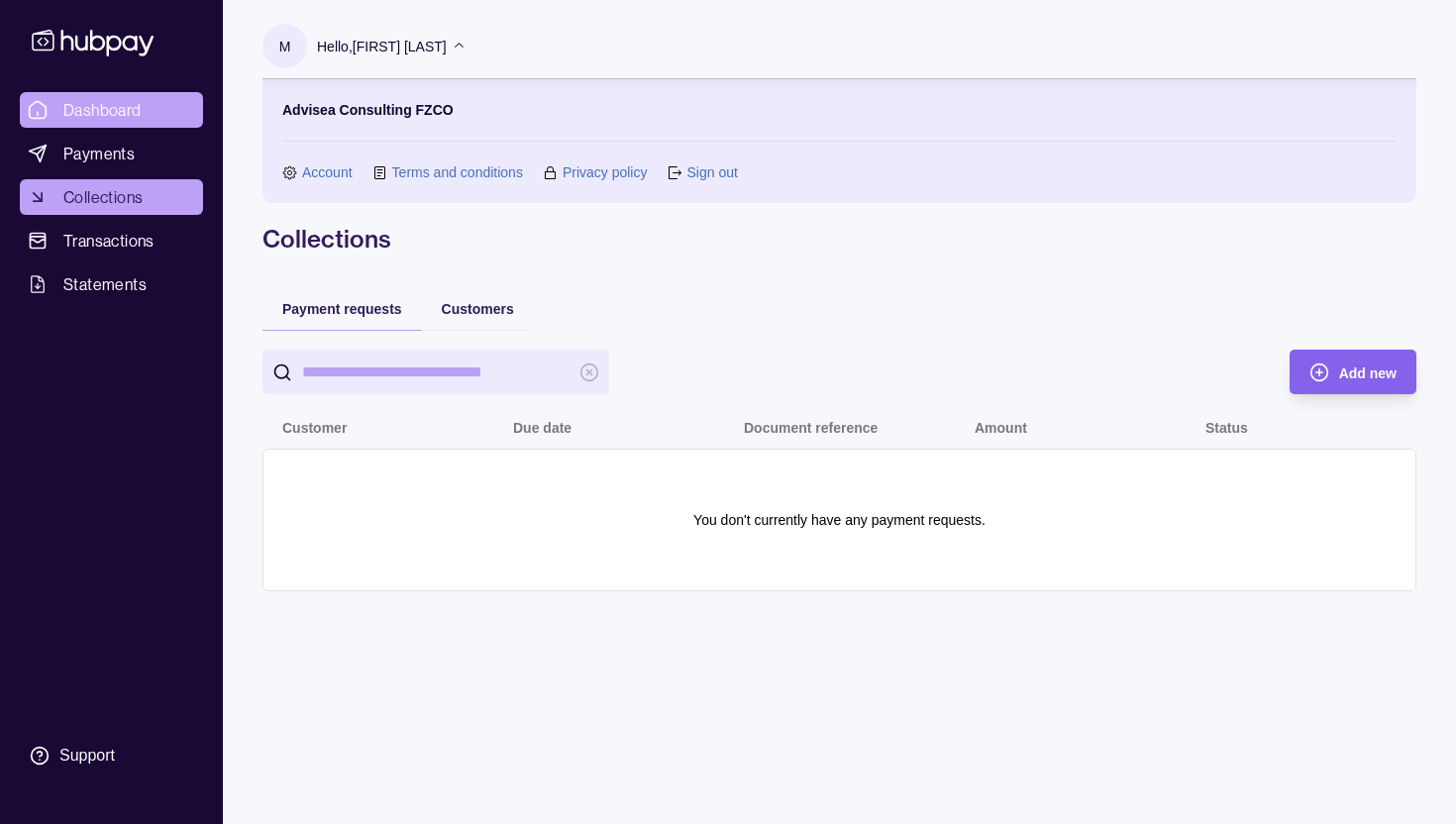 click on "Dashboard" at bounding box center [102, 110] 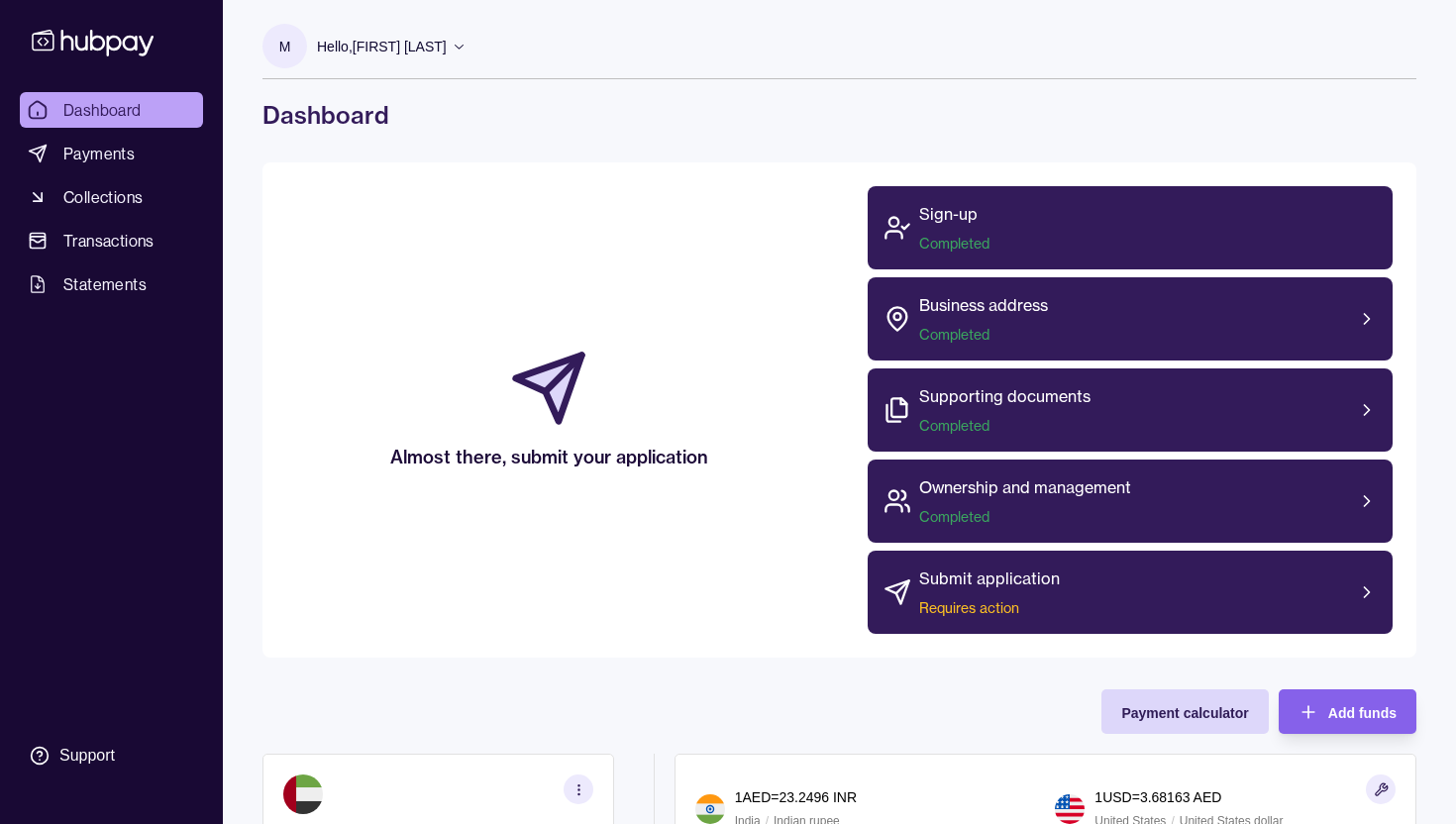 click on "Sign-up Completed Business address Completed Supporting documents Completed Ownership and management Completed Submit application Requires action" at bounding box center (1130, 410) 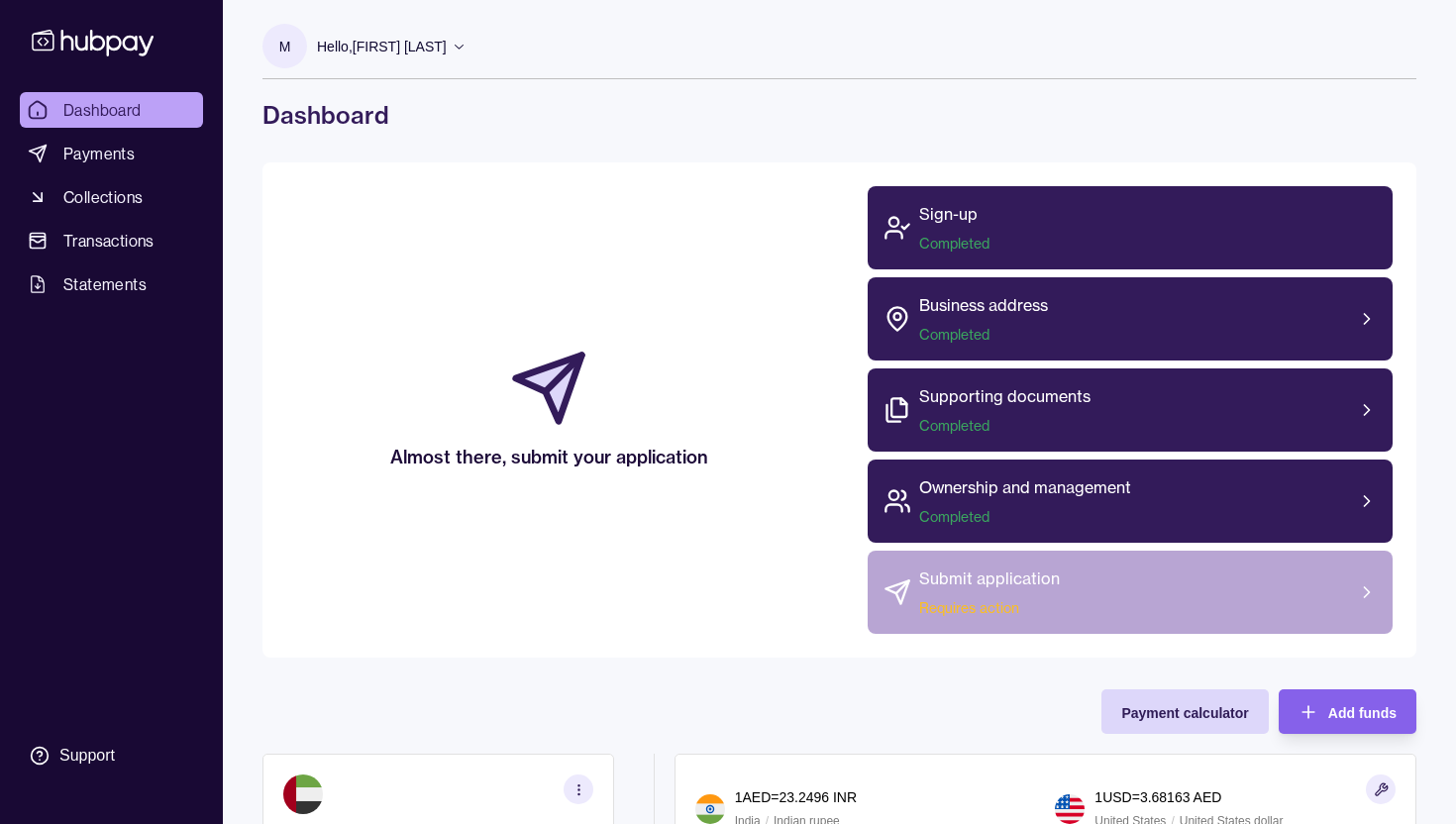 click on "Submit application Requires action" at bounding box center (1130, 592) 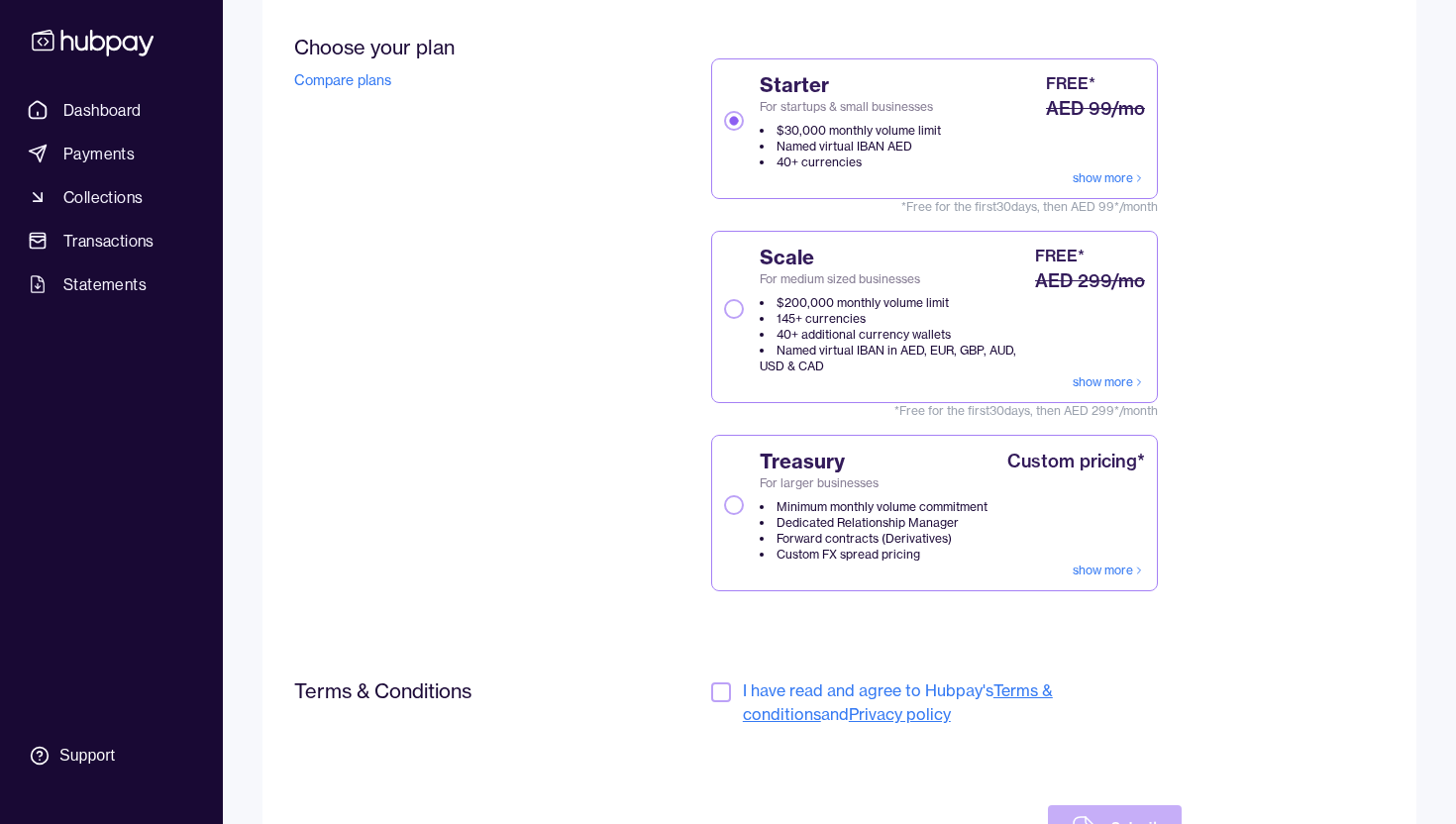 scroll, scrollTop: 258, scrollLeft: 0, axis: vertical 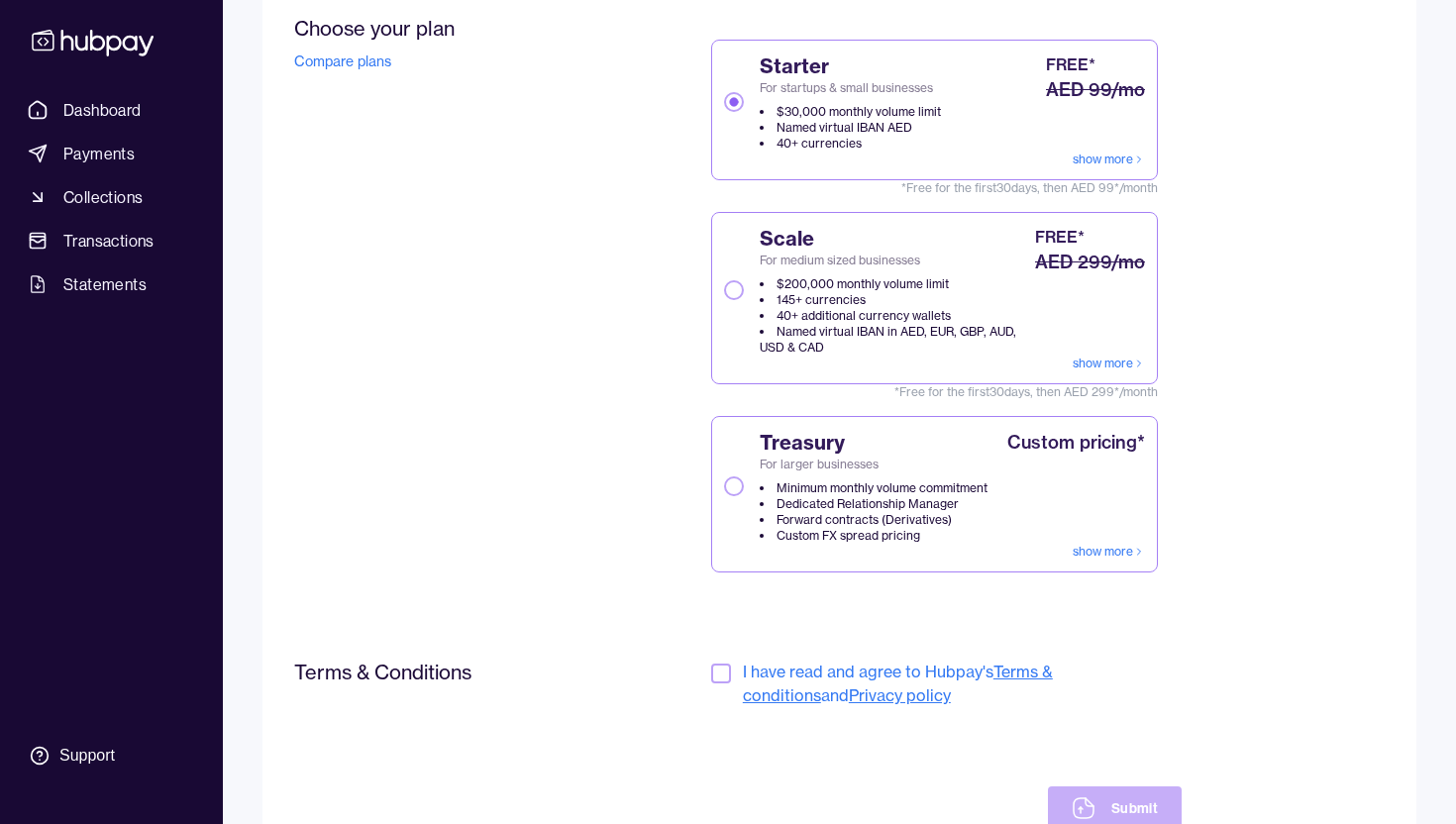click at bounding box center [721, 673] 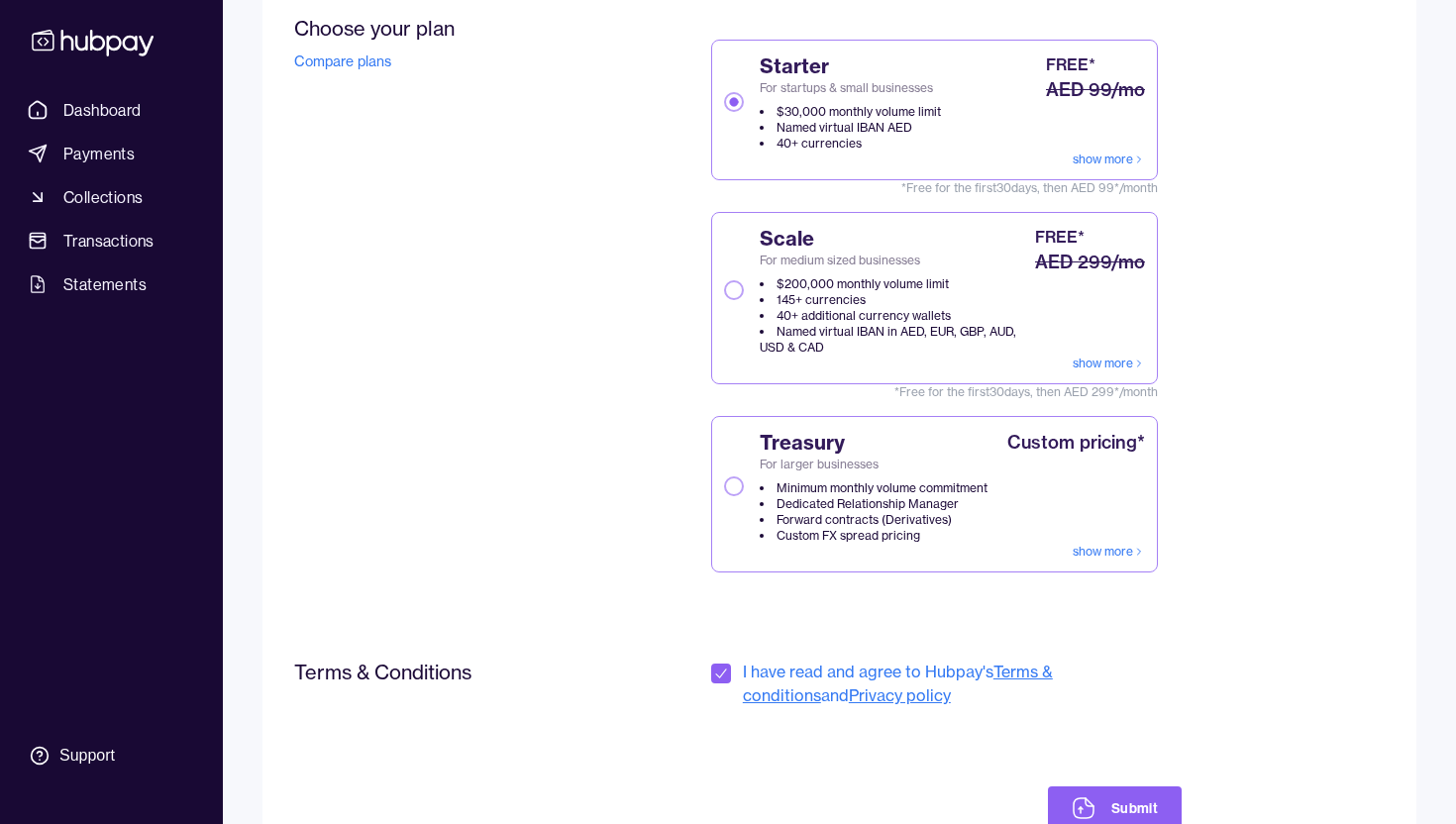 scroll, scrollTop: 339, scrollLeft: 0, axis: vertical 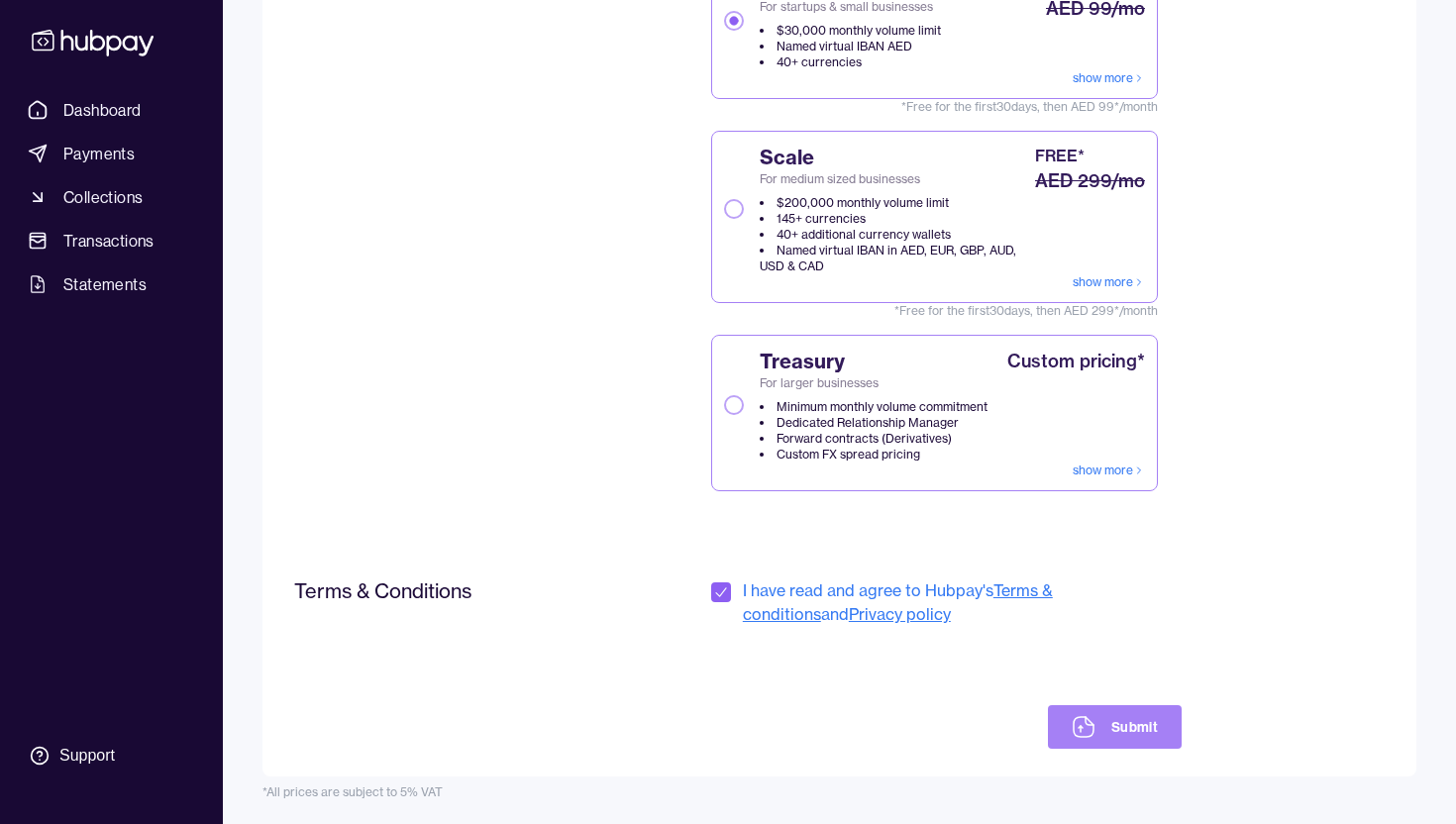 click on "Submit" at bounding box center [1114, 727] 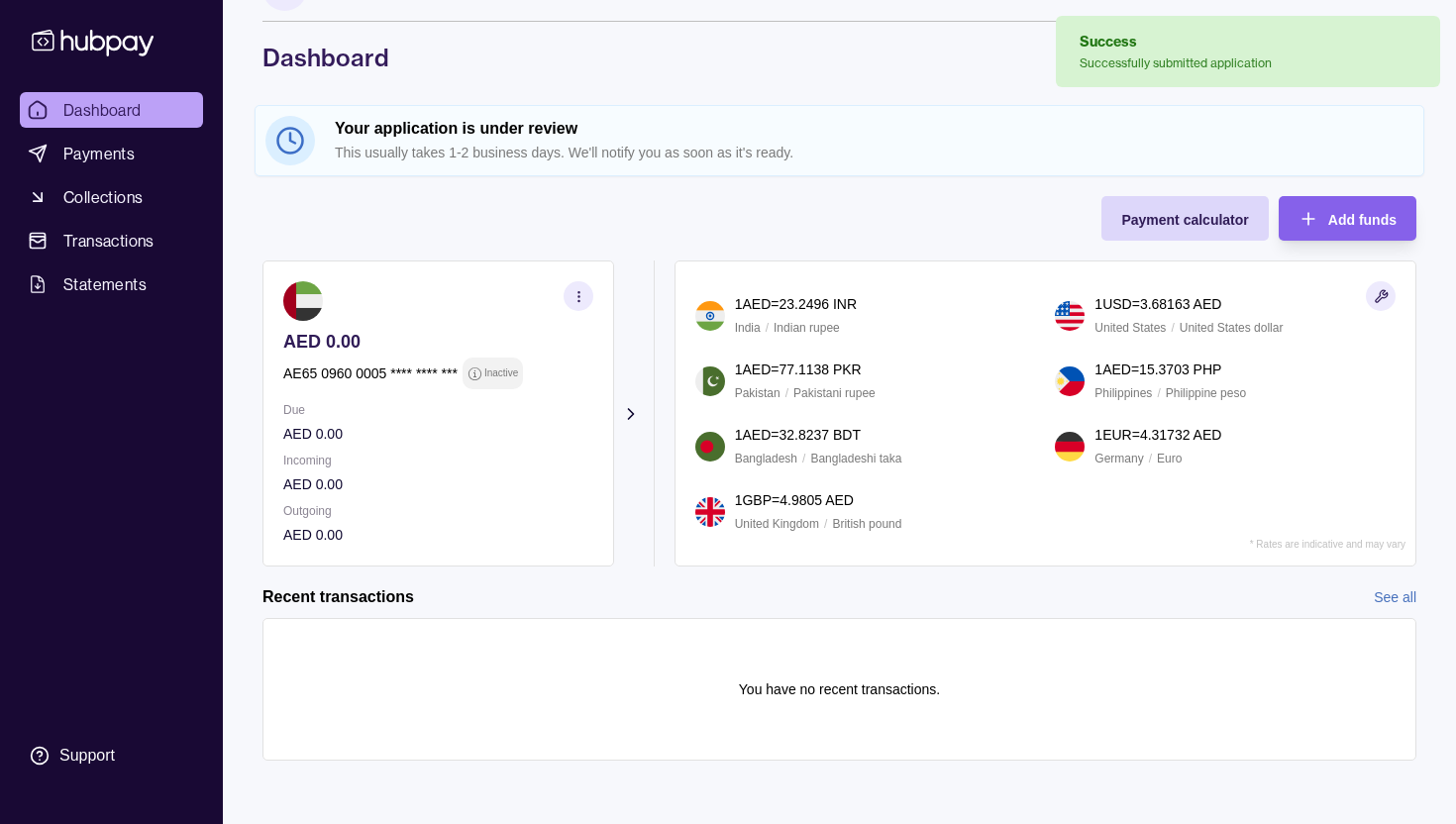 scroll, scrollTop: 0, scrollLeft: 0, axis: both 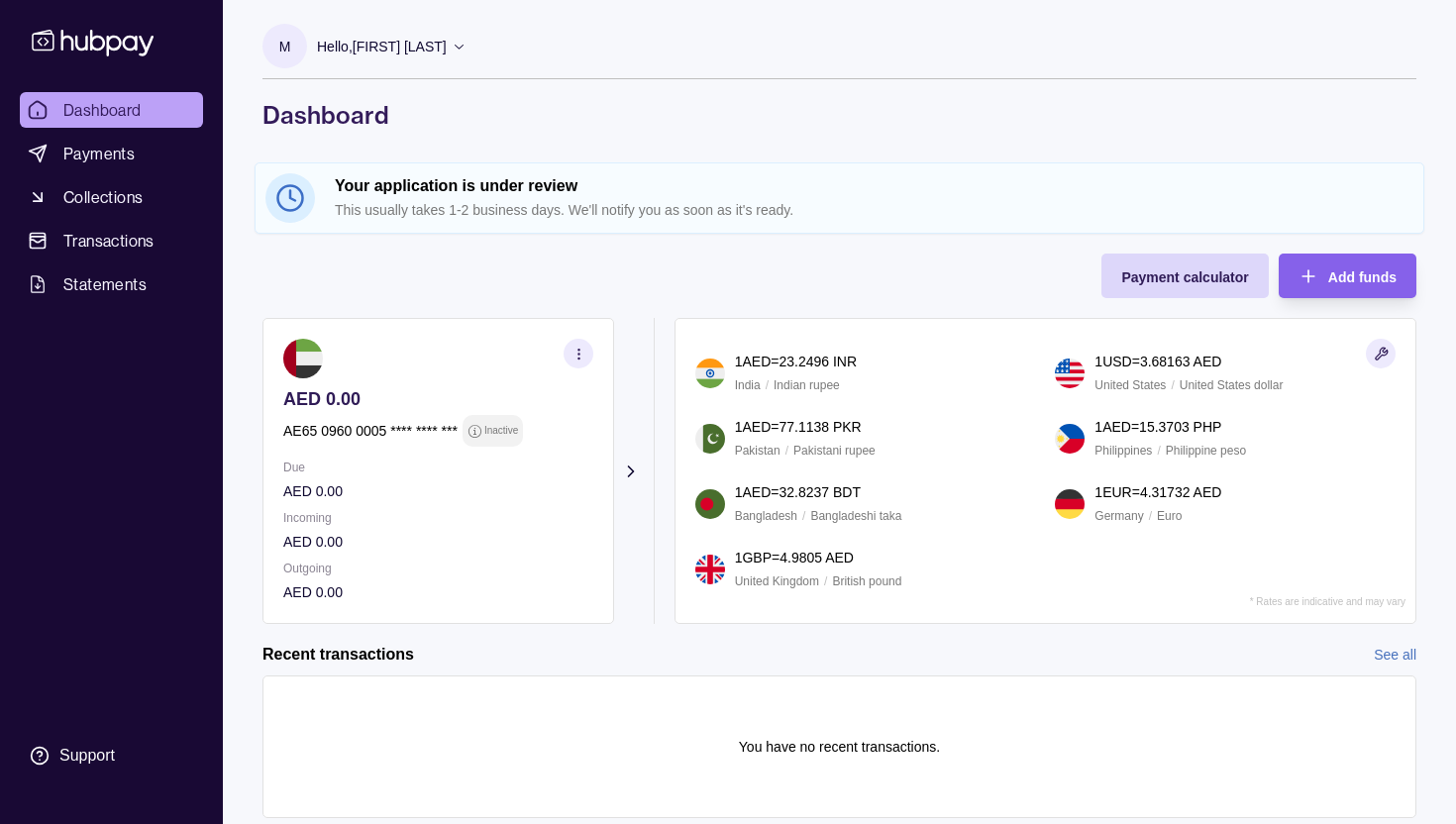 click 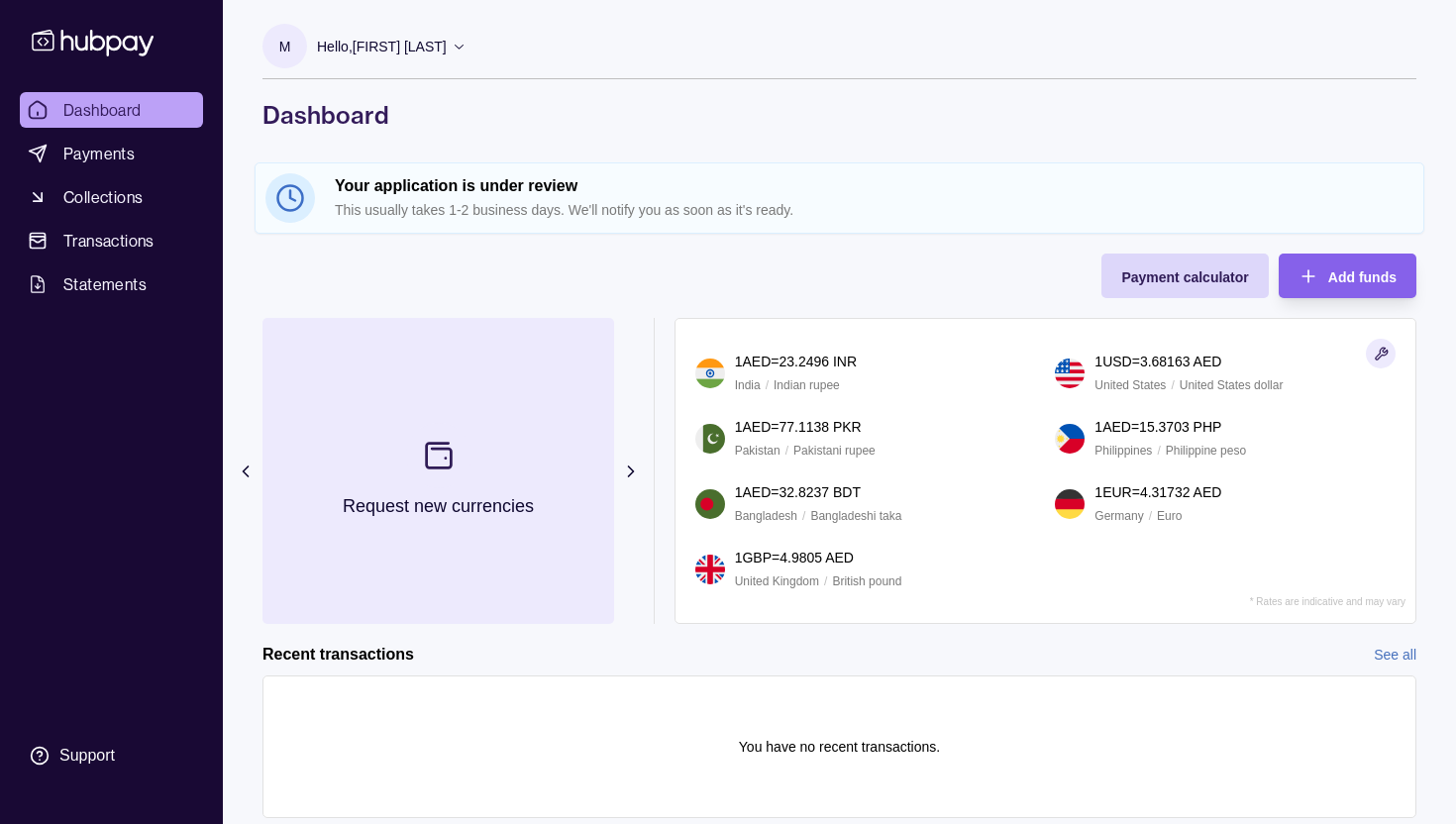 click at bounding box center [439, 456] 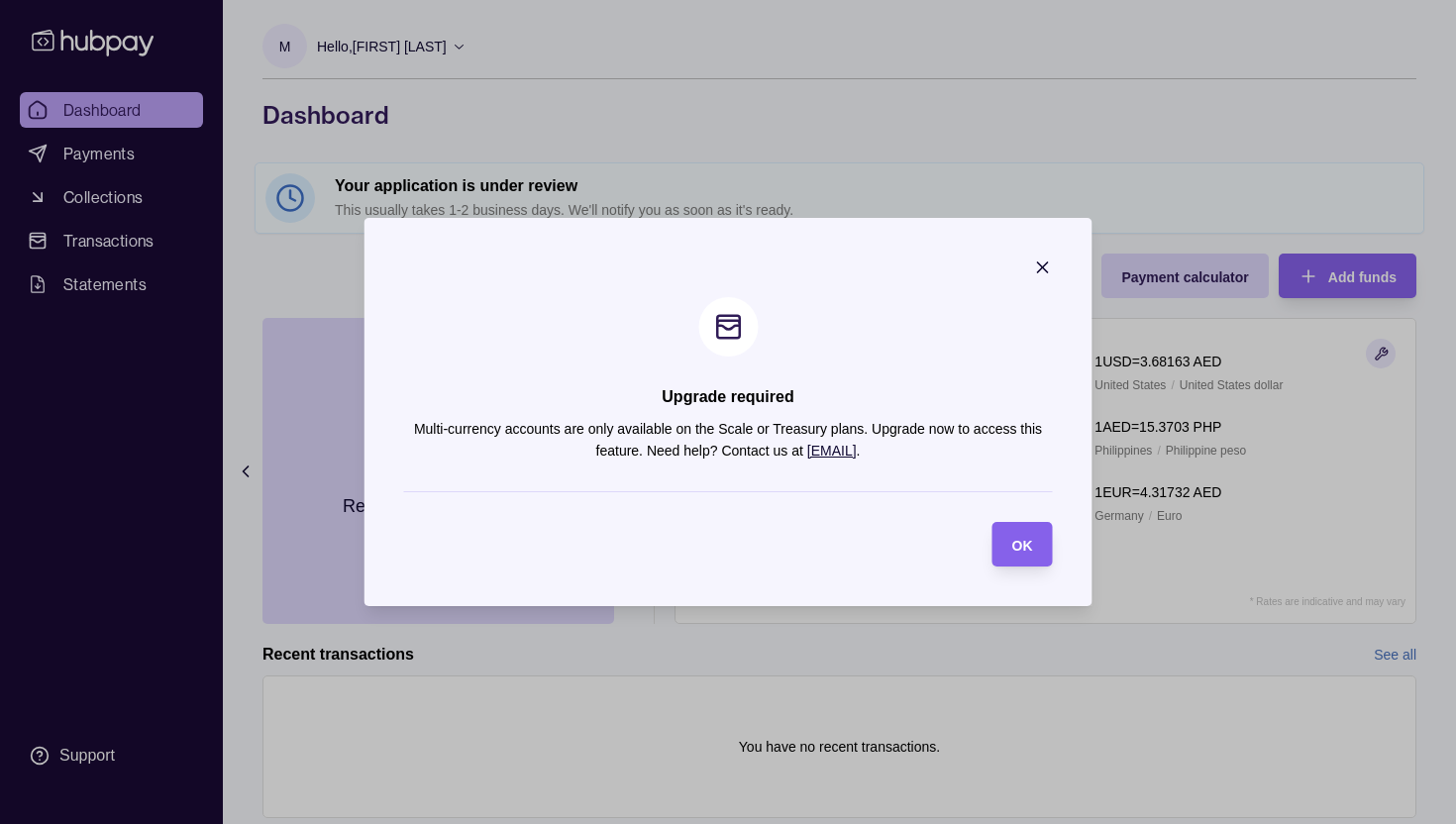 click on "Upgrade required Multi-currency accounts are only available on the Scale or Treasury plans. Upgrade now to access this feature. Need help? Contact us at   [EMAIL] . OK" at bounding box center [728, 412] 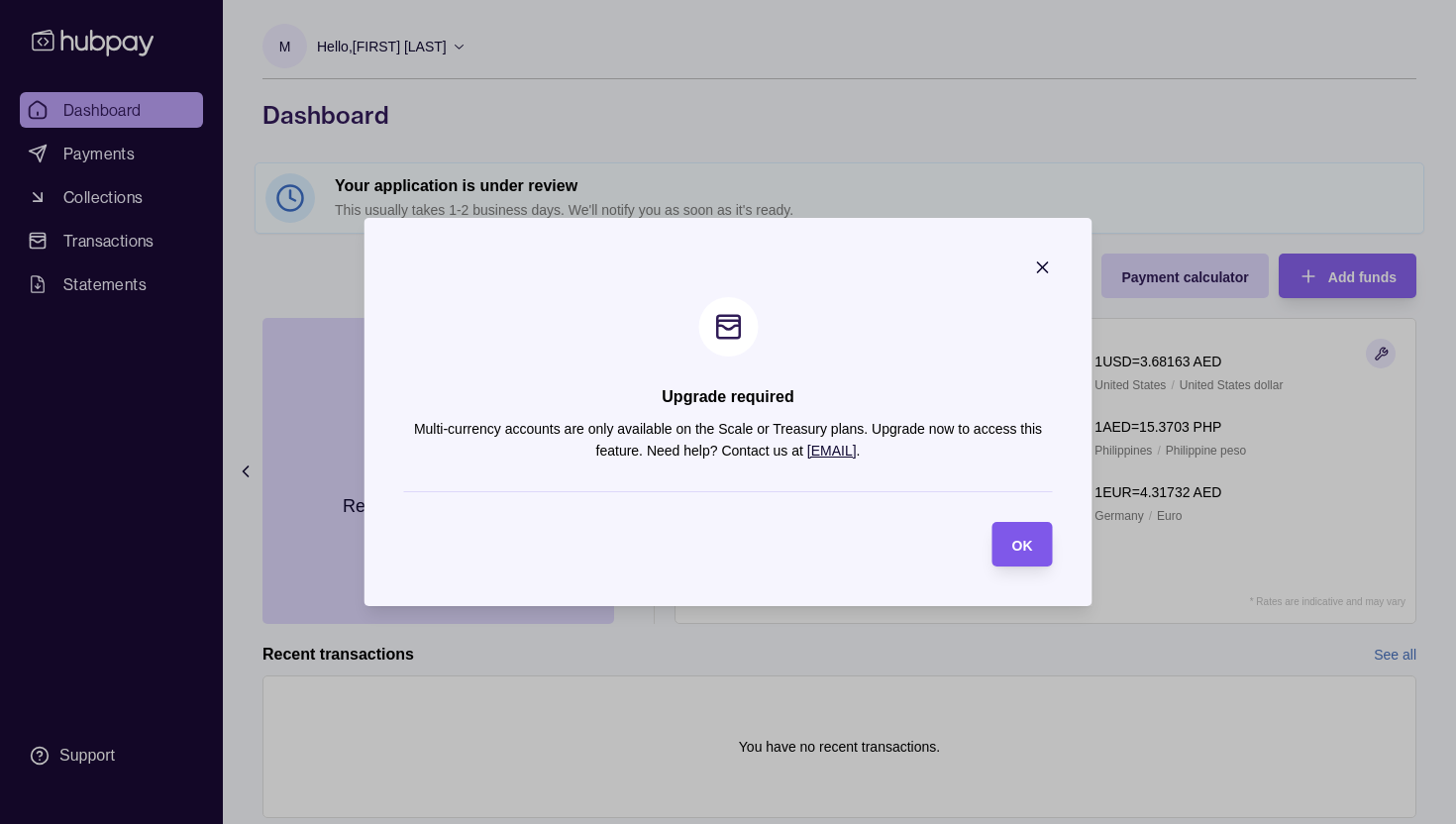click on "OK" at bounding box center [1022, 544] 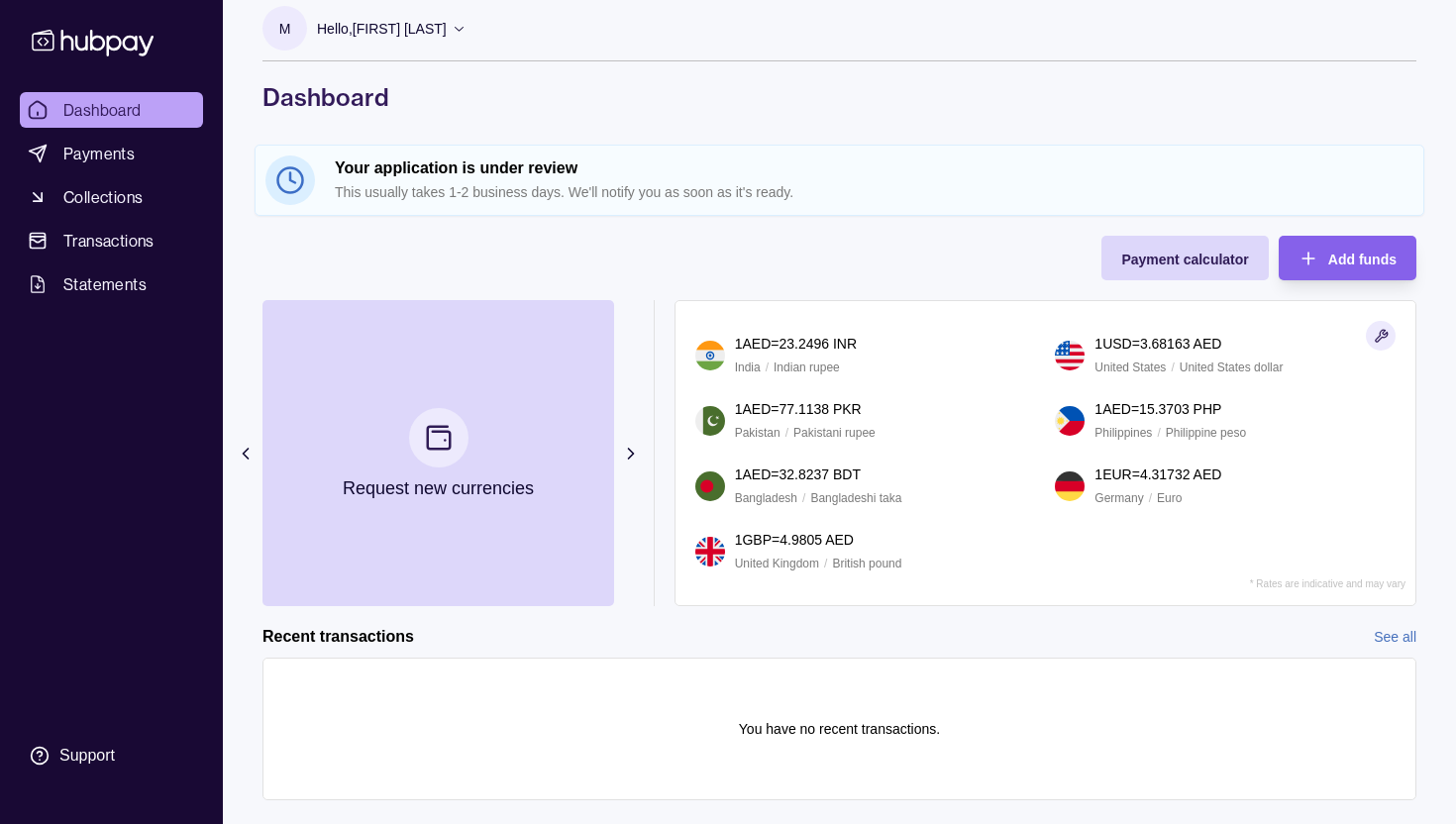 scroll, scrollTop: 16, scrollLeft: 0, axis: vertical 